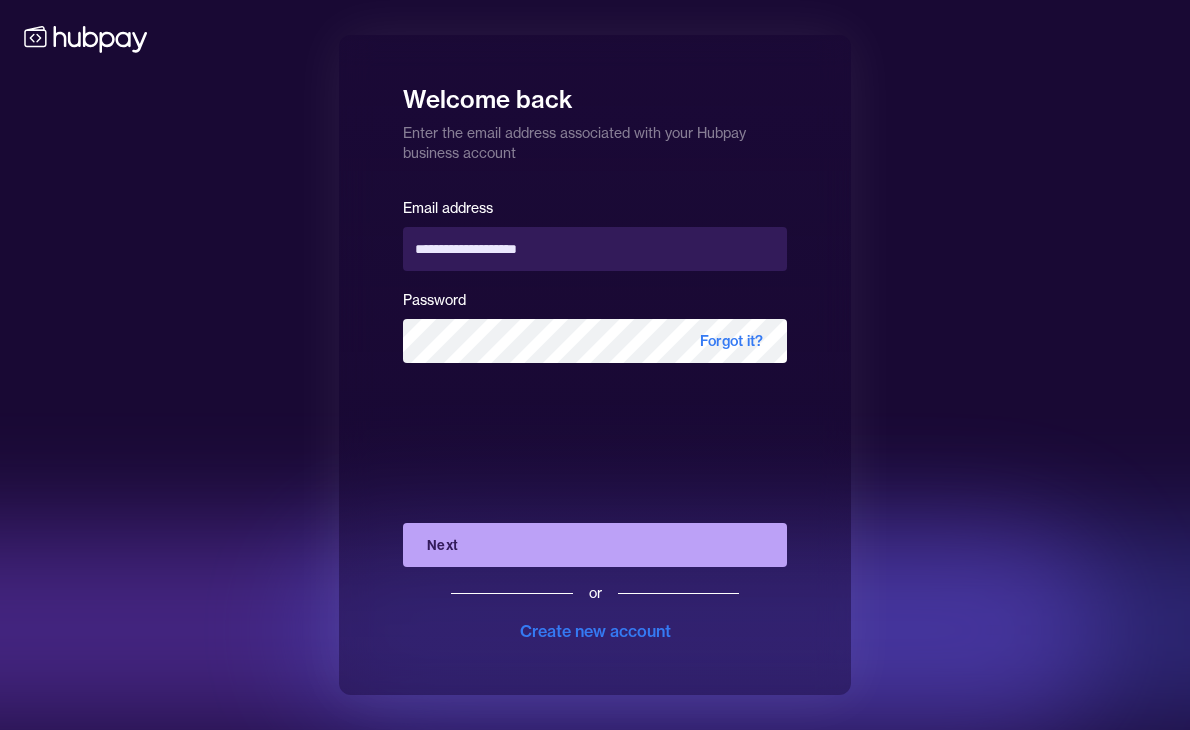 scroll, scrollTop: 0, scrollLeft: 0, axis: both 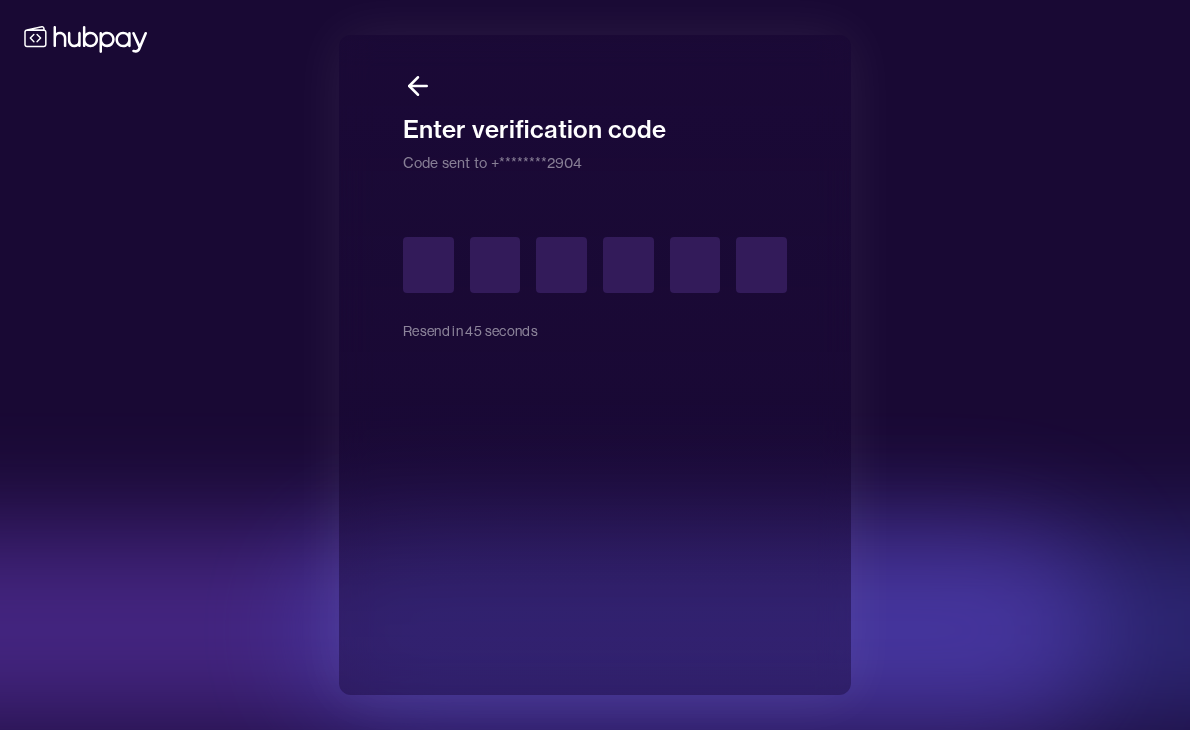type on "*" 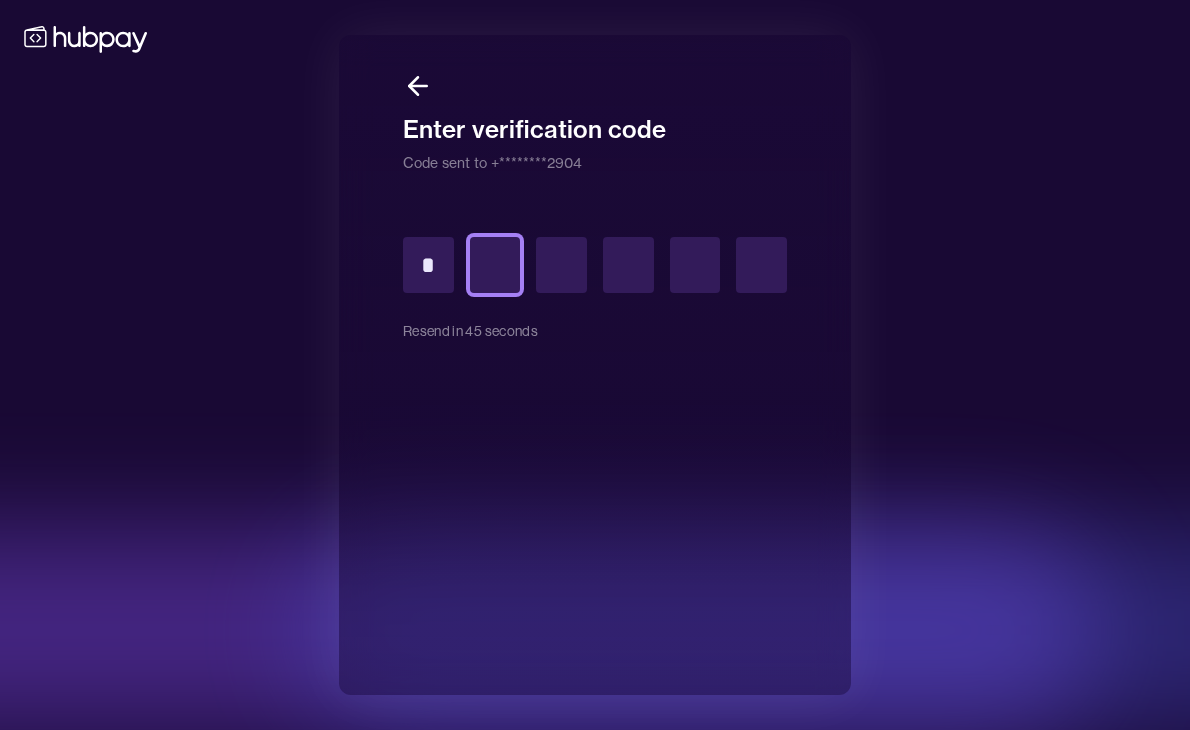 type on "*" 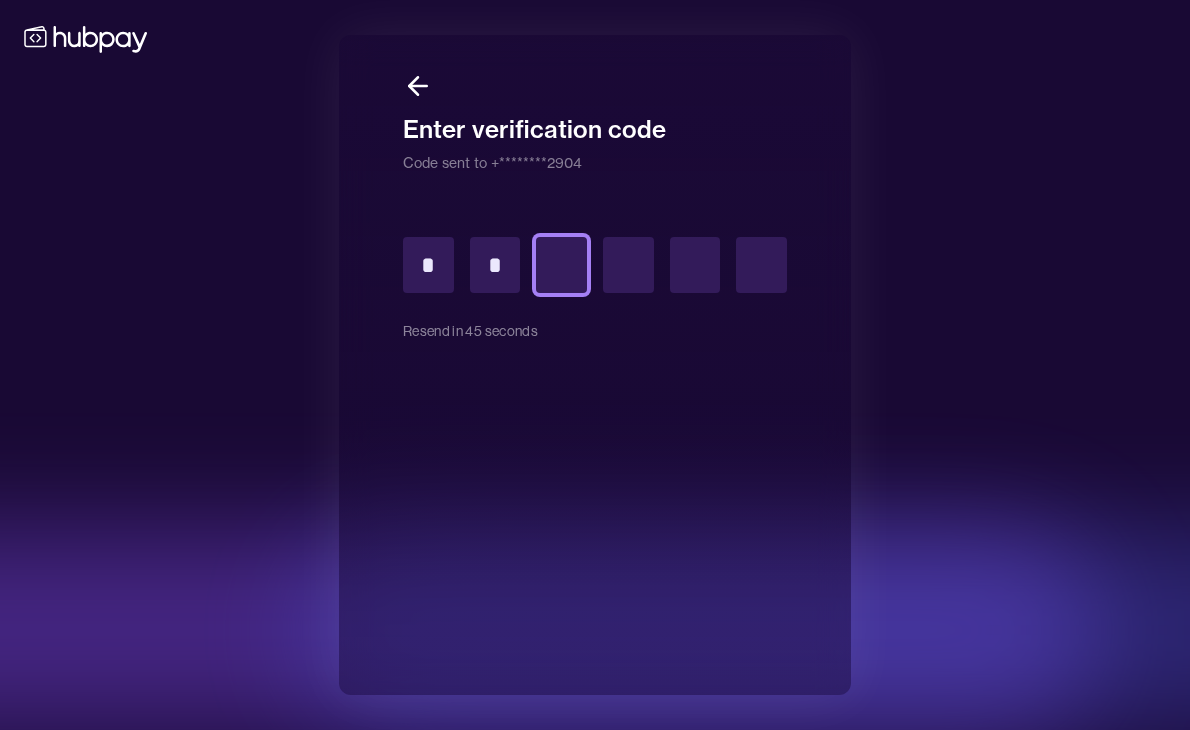 type on "*" 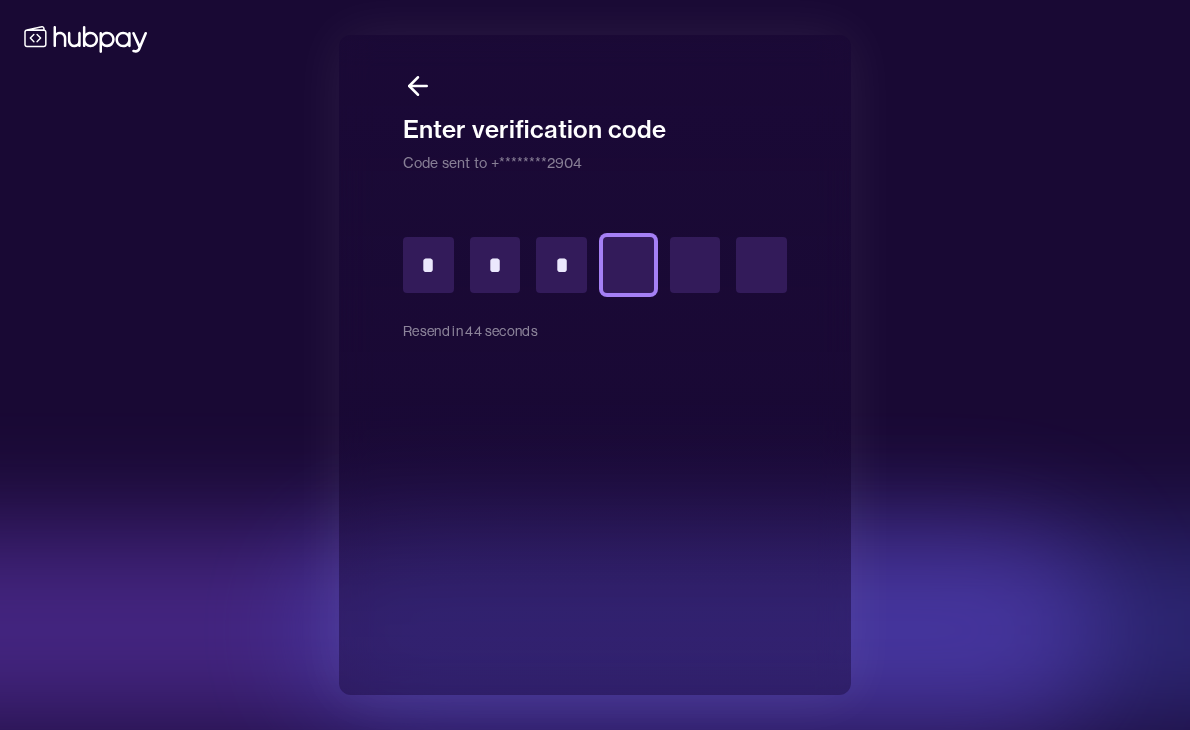 type on "*" 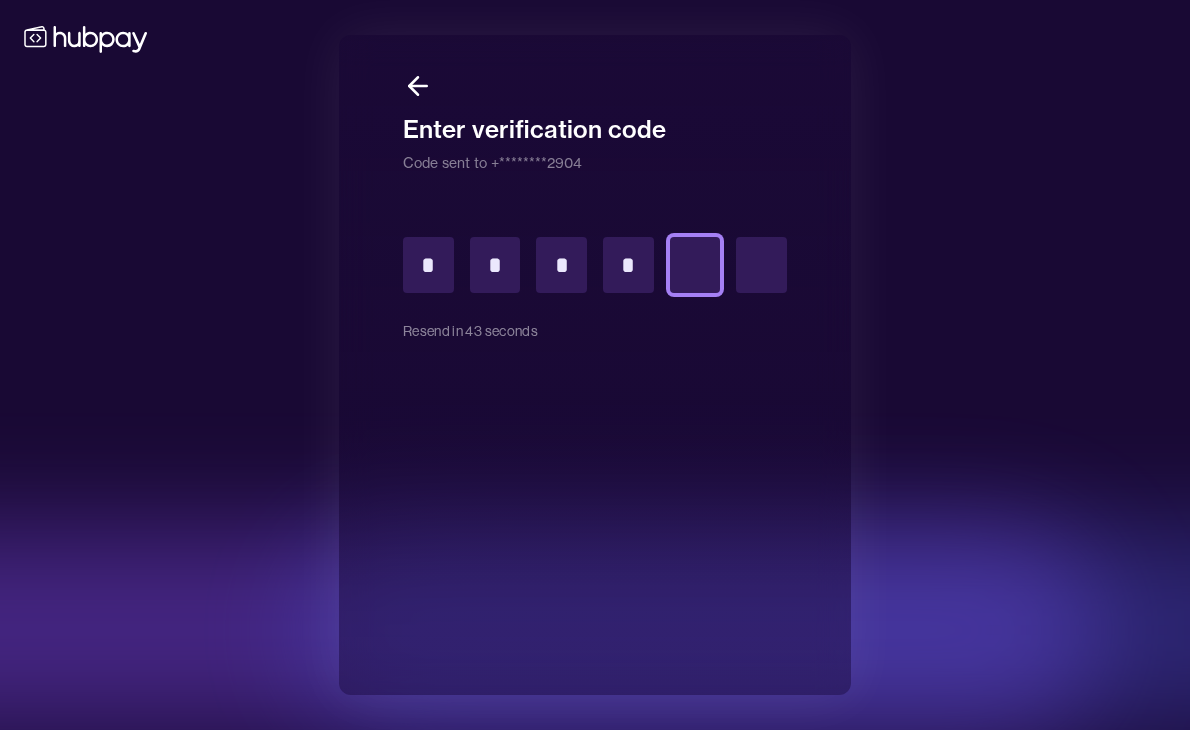 type on "*" 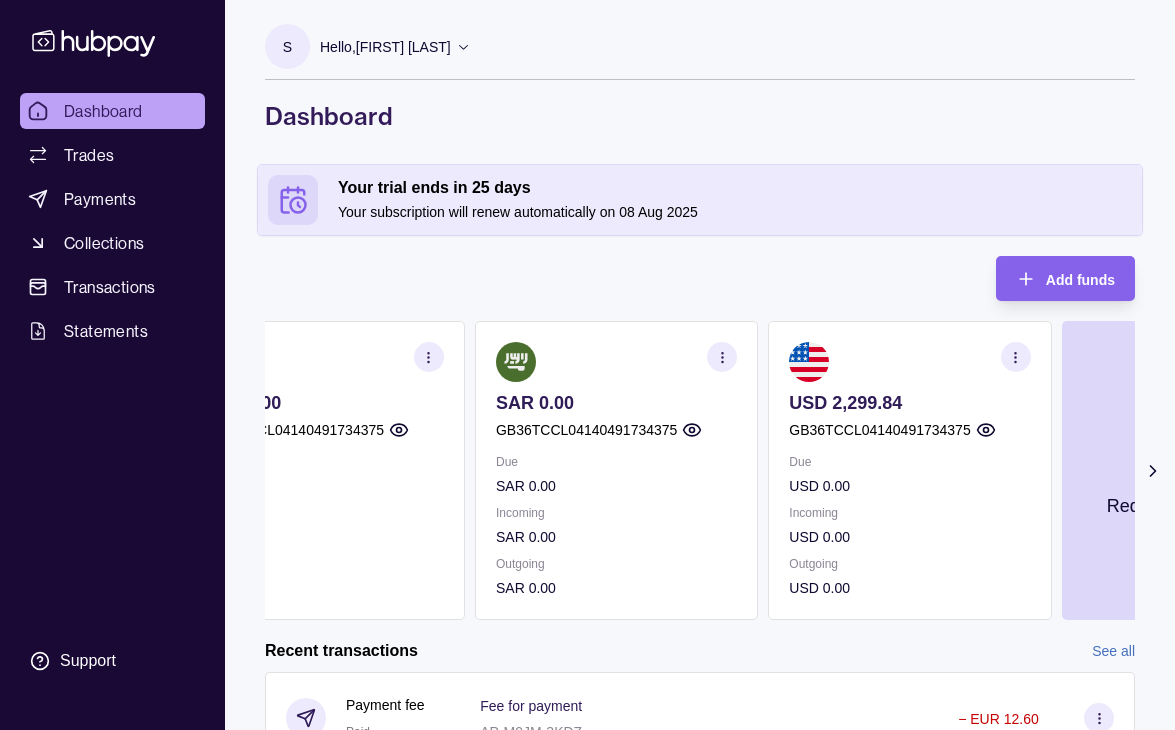 click on "Dashboard Trades Payments Collections Transactions Statements Support S Hello,  [FIRST] [LAST] PROF MEDIA FZCO Account Terms and conditions Privacy policy Sign out Dashboard Your trial ends in 25 days Your subscription will renew automatically on   08 Aug 2025 Add funds AED 1,520.88 AE400960000536060001196 Due AED 0.00 Incoming AED 0.00 Outgoing AED 0.00 EUR 21,438.59 GB36TCCL04140491734375 Due EUR 0.00 Incoming EUR 0.00 Outgoing EUR 0.00 GBP 0.00 GB36TCCL04140491734375 Due GBP 0.00 Incoming GBP 0.00 Outgoing GBP 0.00 SAR 0.00 GB36TCCL04140491734375 Due SAR 0.00 Incoming SAR 0.00 Outgoing SAR 0.00 USD 2,299.84 GB36TCCL04140491734375 Due USD 0.00 Incoming USD 0.00 Outgoing USD 0.00 Request new currencies Recent transactions See all Details Amount Payment fee Paid Fee for payment AP-M9JM-3KDZ −   EUR 12.60 Payment Success [FIRST] [LAST] BE82967282057168 Invoice/Document ID – −   EUR 9,403.00 Payment fee Paid Fee for payment AP-93VD-3IMY −   EUR 12.60 Payment Success [FIRST] [LAST] – −   Paid" at bounding box center [587, 596] 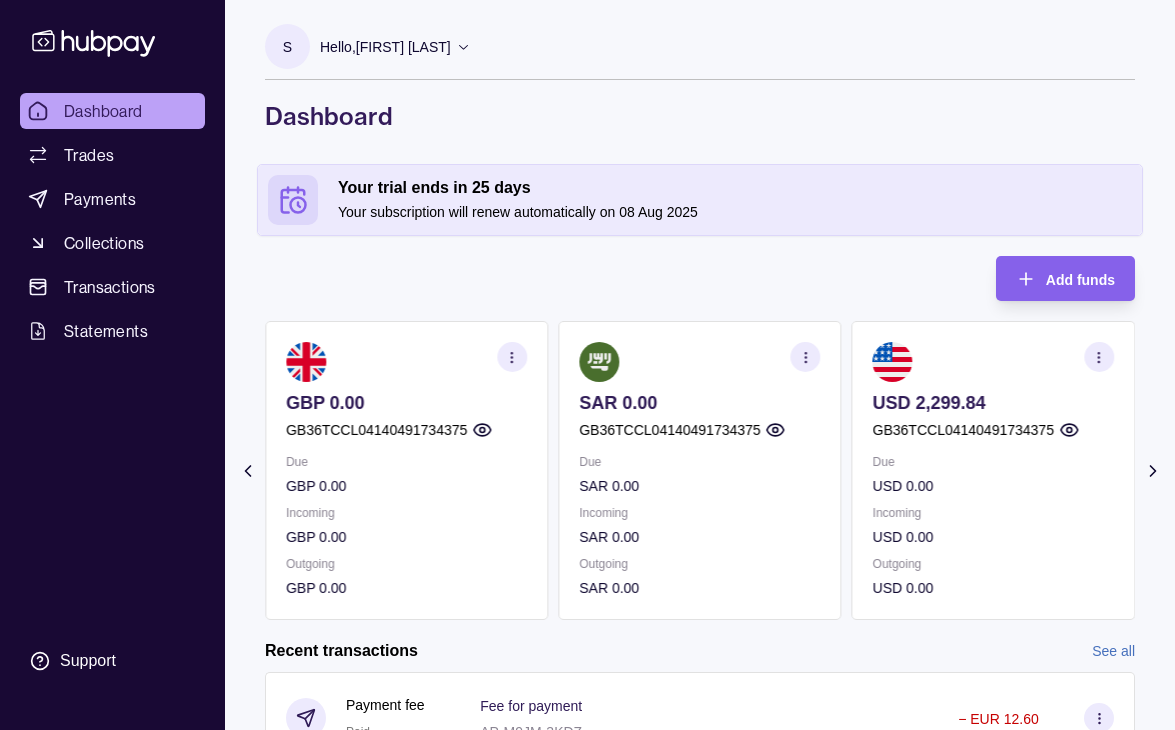 click on "Due USD 0.00 Incoming USD 0.00 Outgoing USD 0.00" at bounding box center [993, 525] 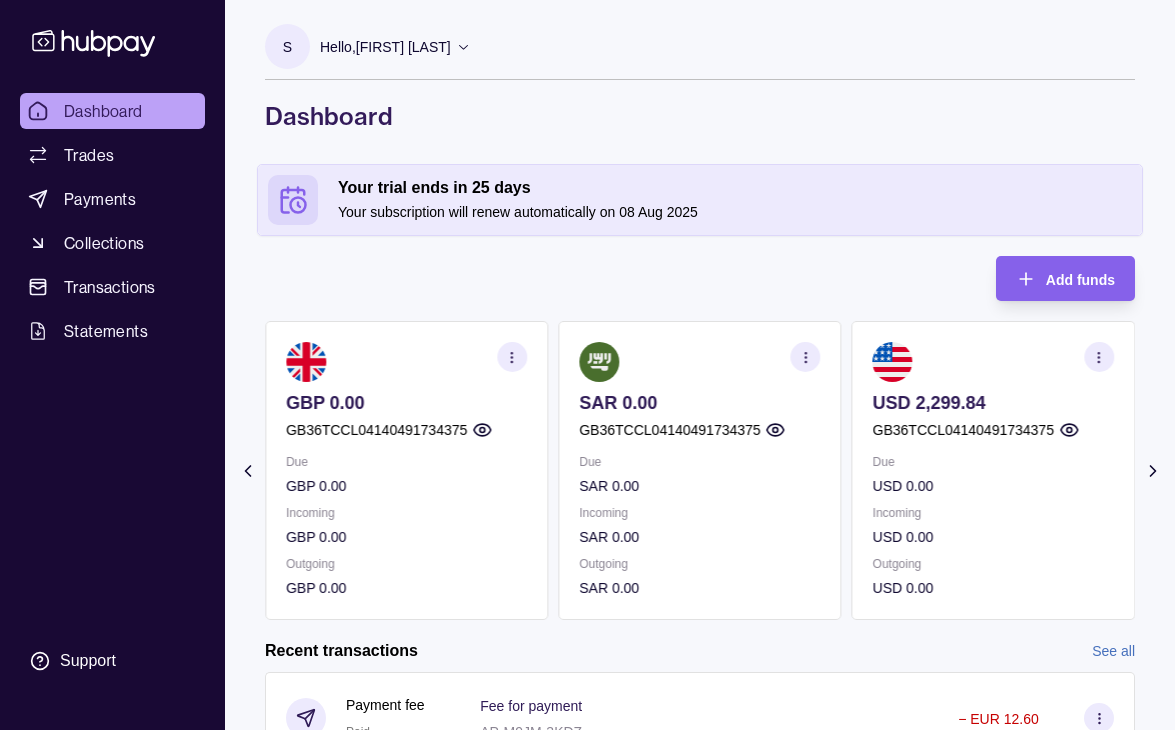 click on "Due" at bounding box center (993, 462) 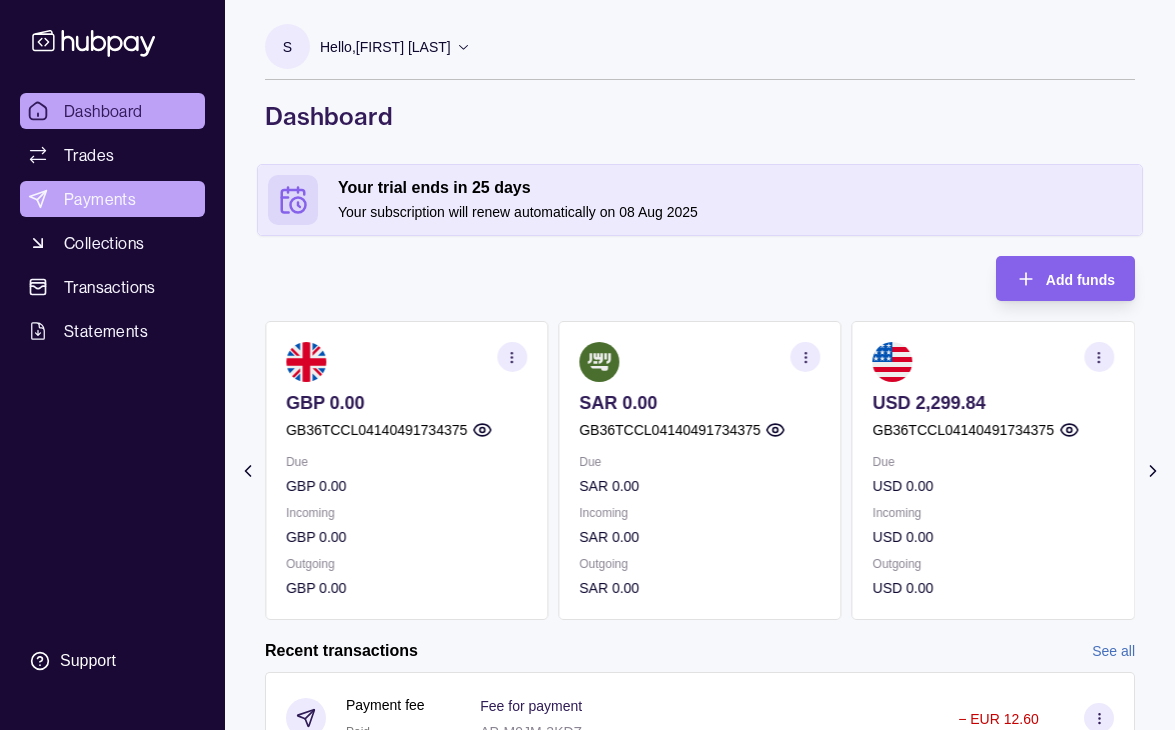 click on "Payments" at bounding box center (100, 199) 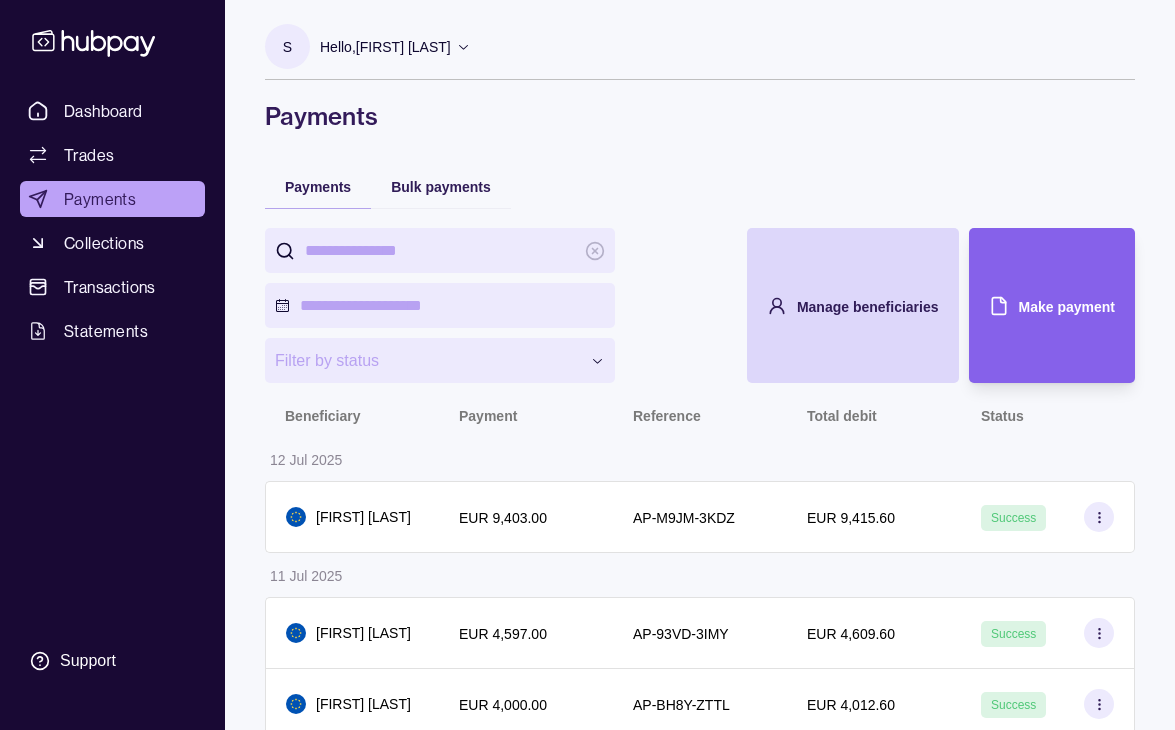 click on "Make payment" at bounding box center (1067, 307) 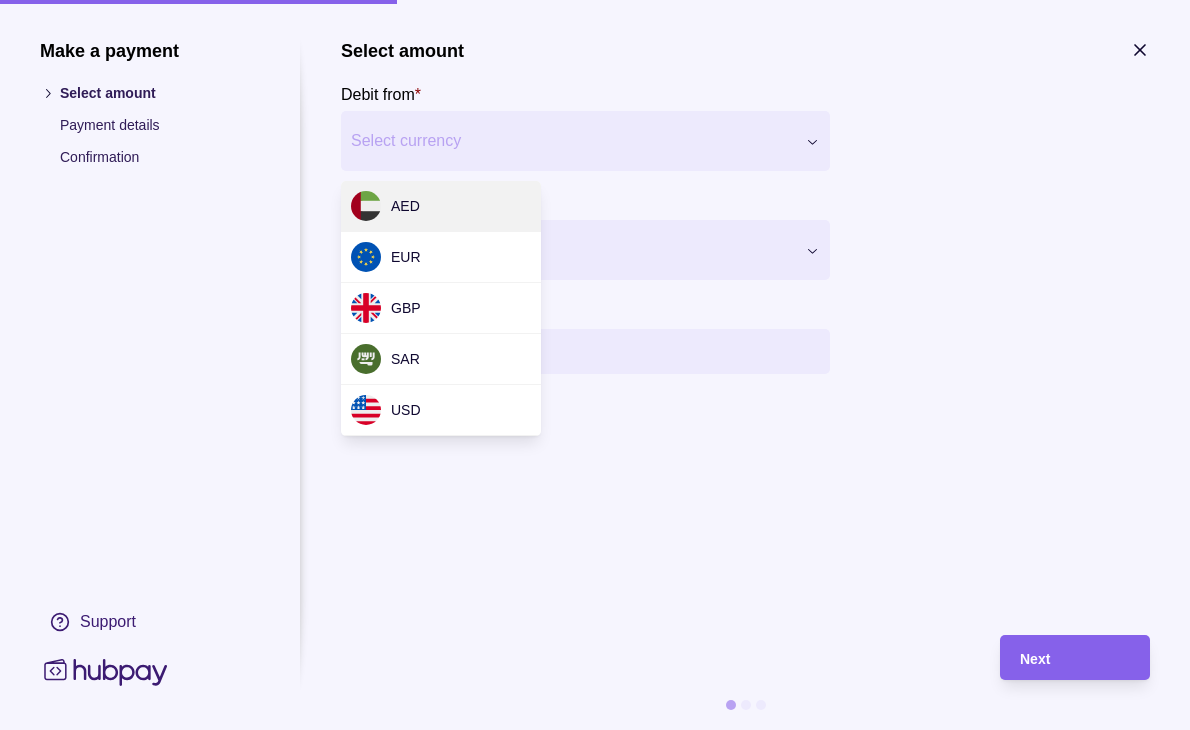 click on "**********" at bounding box center (595, 765) 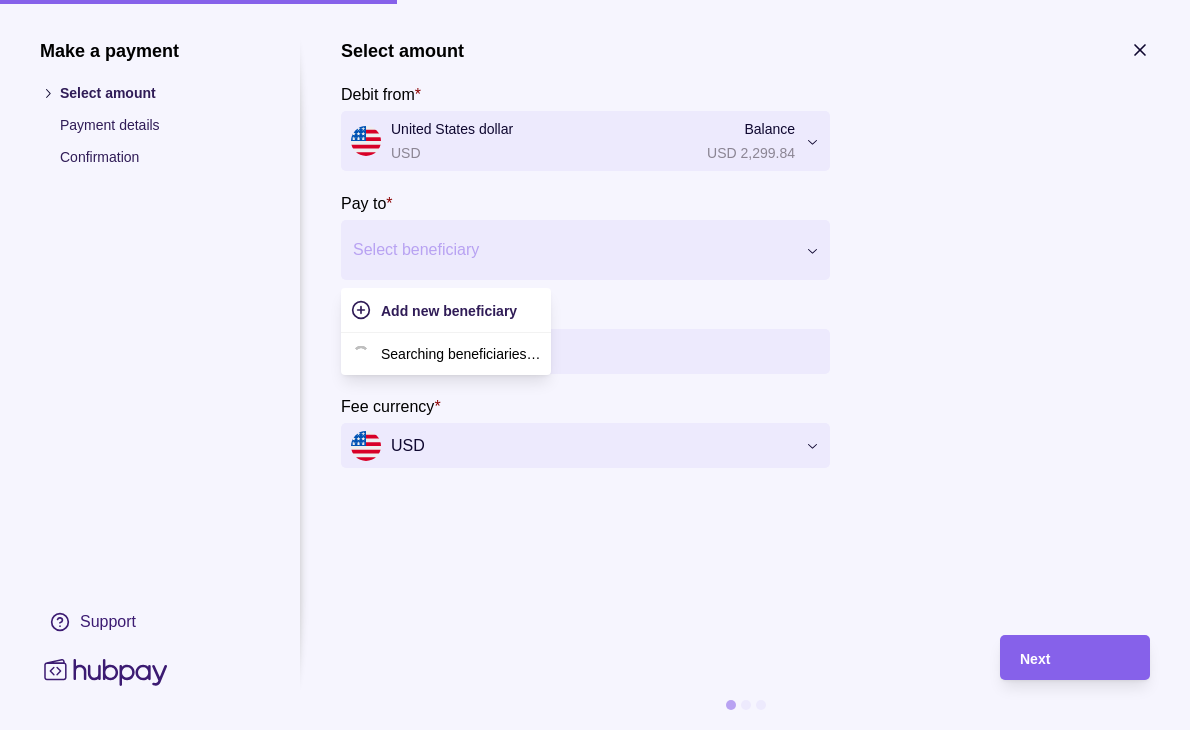 click at bounding box center (573, 250) 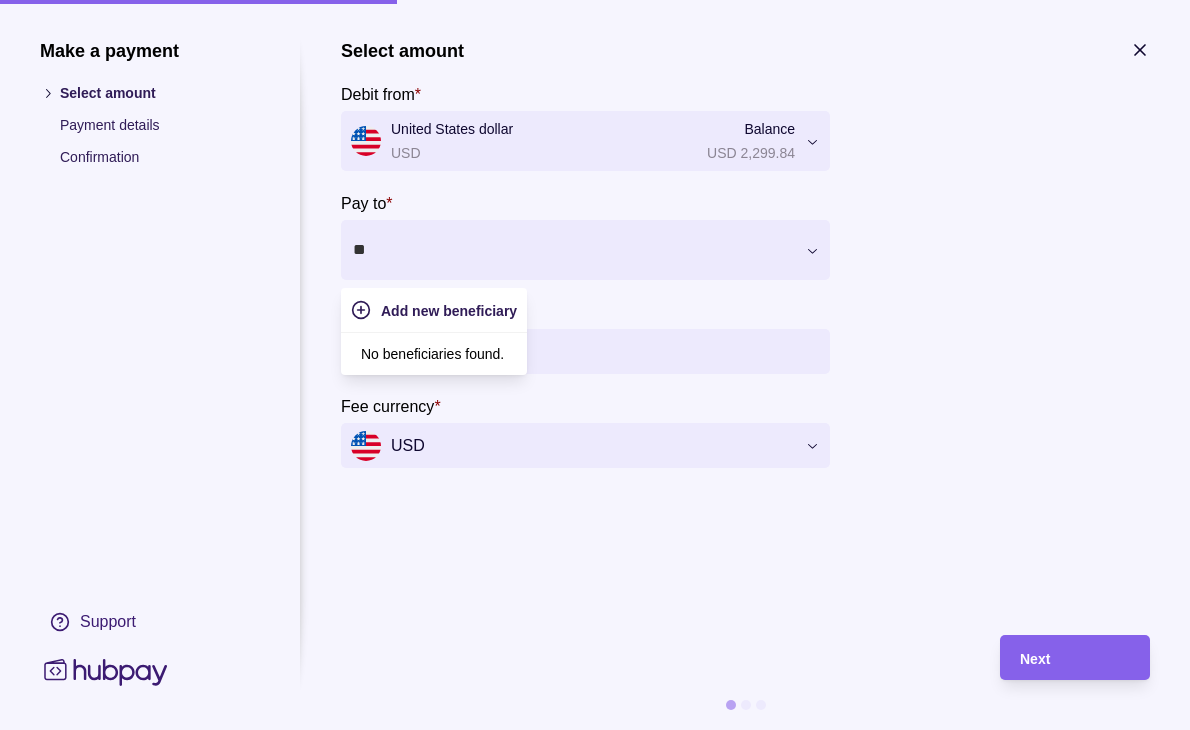 type on "*" 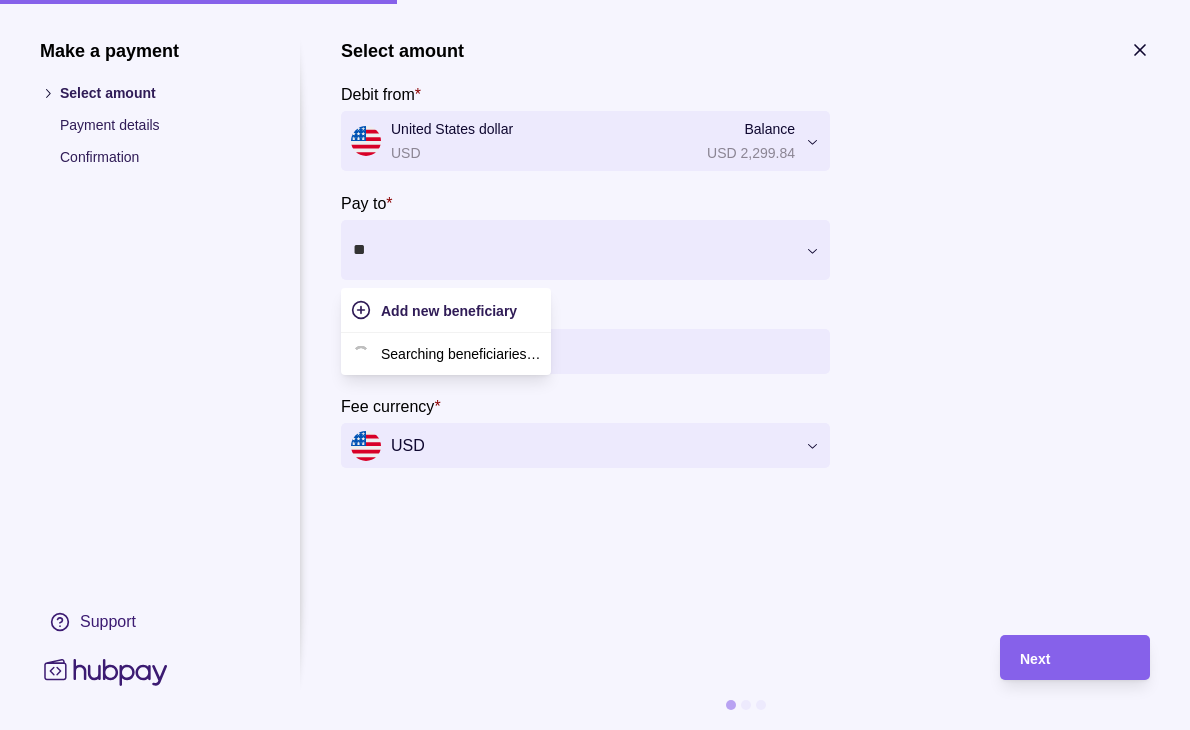 type on "***" 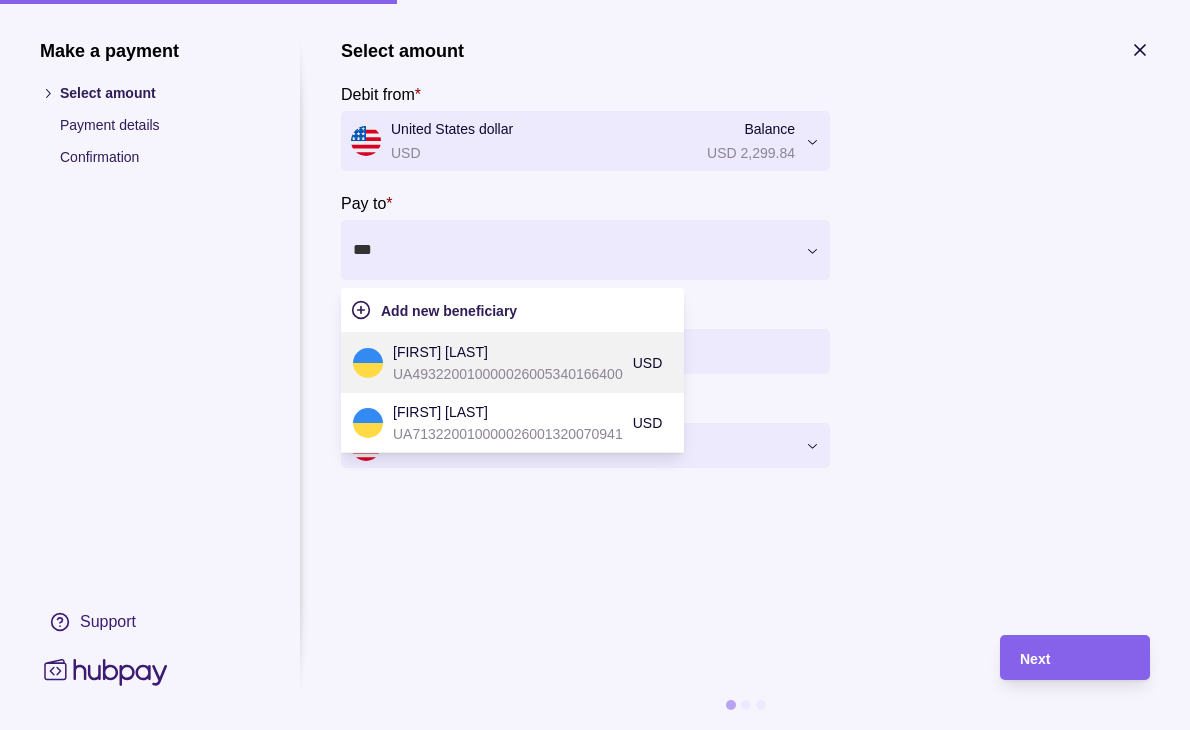 click on "UA493220010000026005340166400" at bounding box center [508, 374] 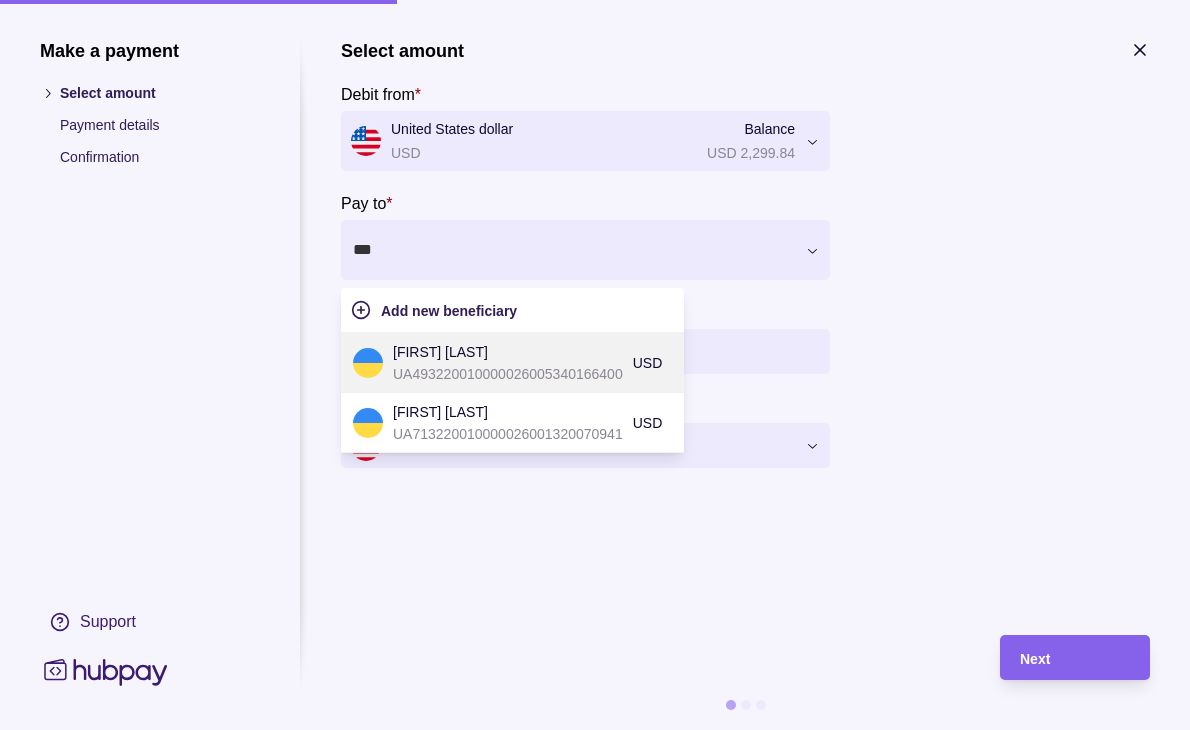 type 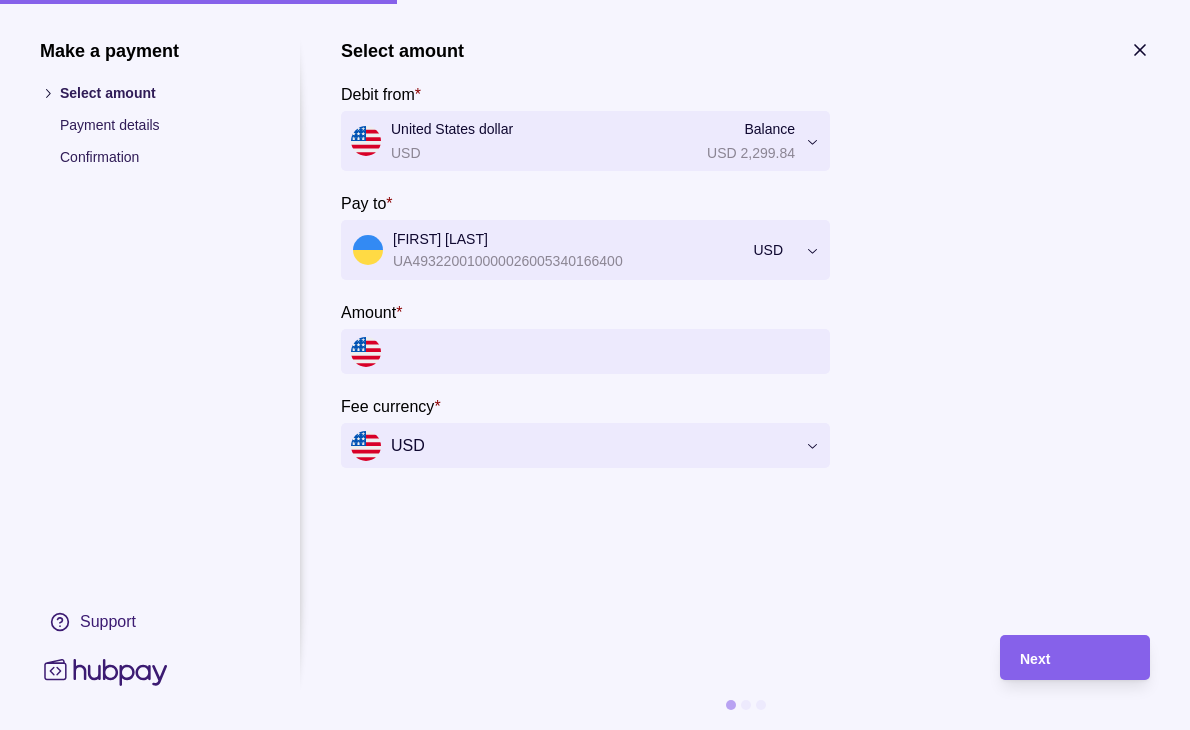 click on "Amount  *" at bounding box center [605, 351] 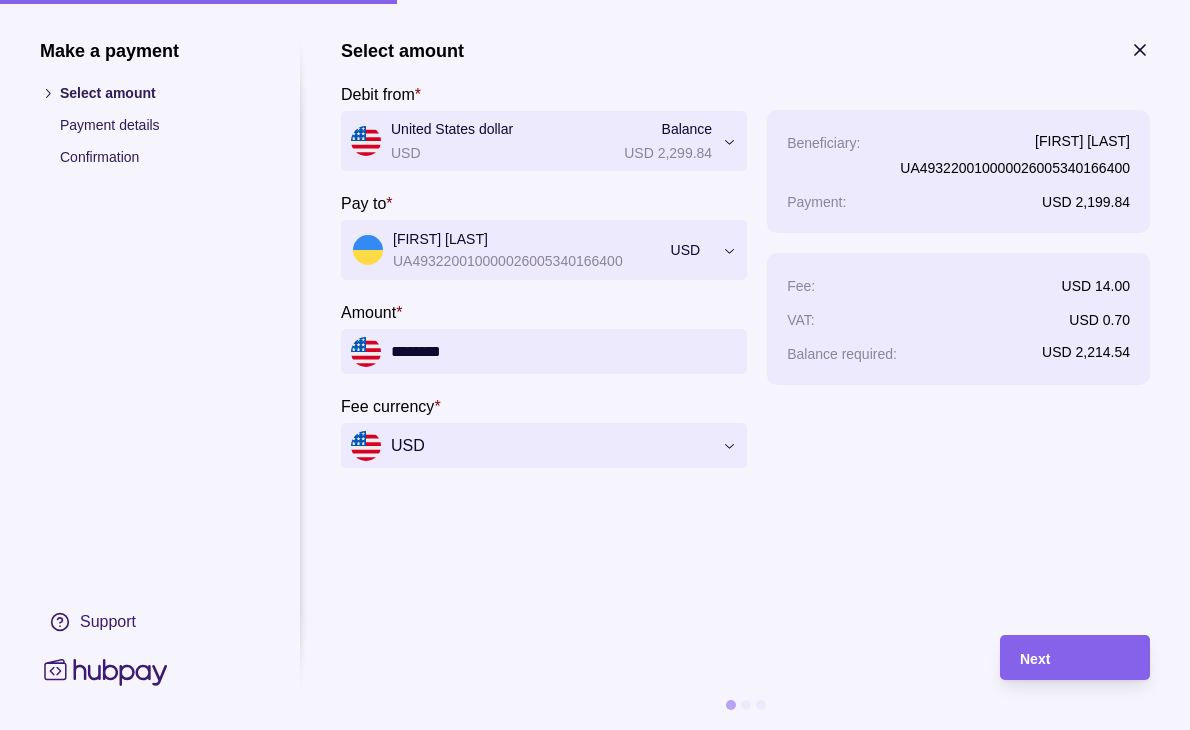 type on "********" 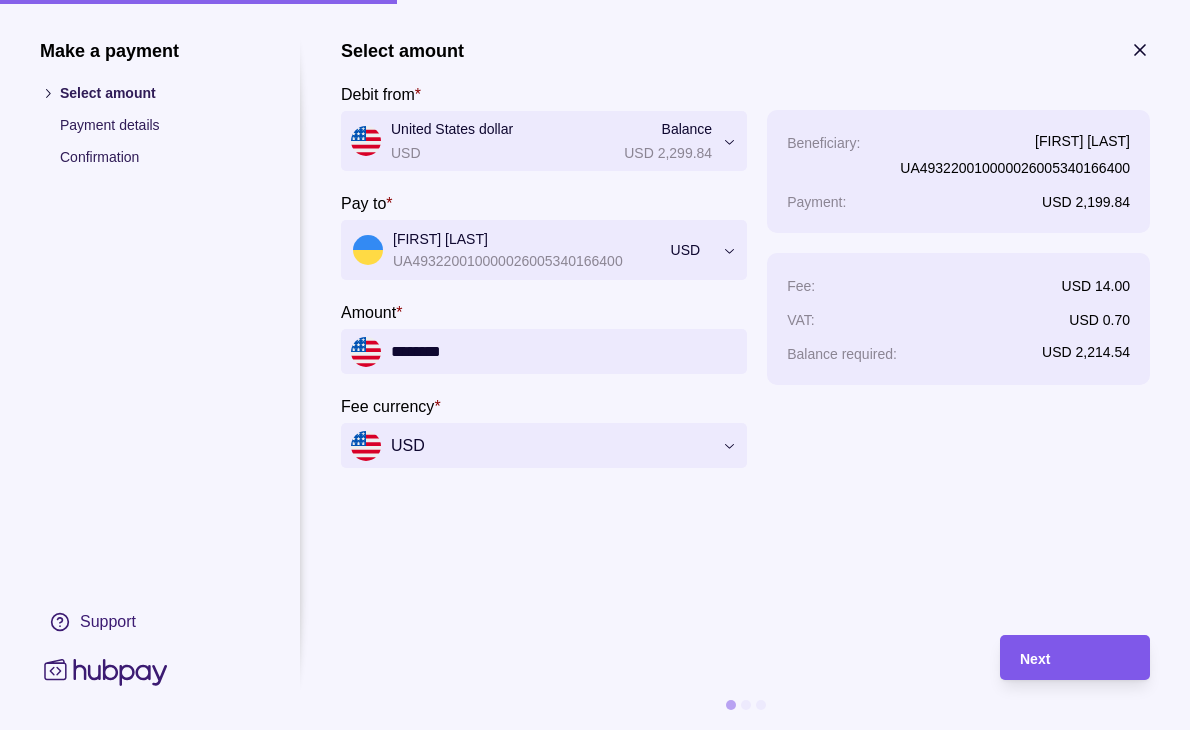 click on "Next" at bounding box center (1075, 658) 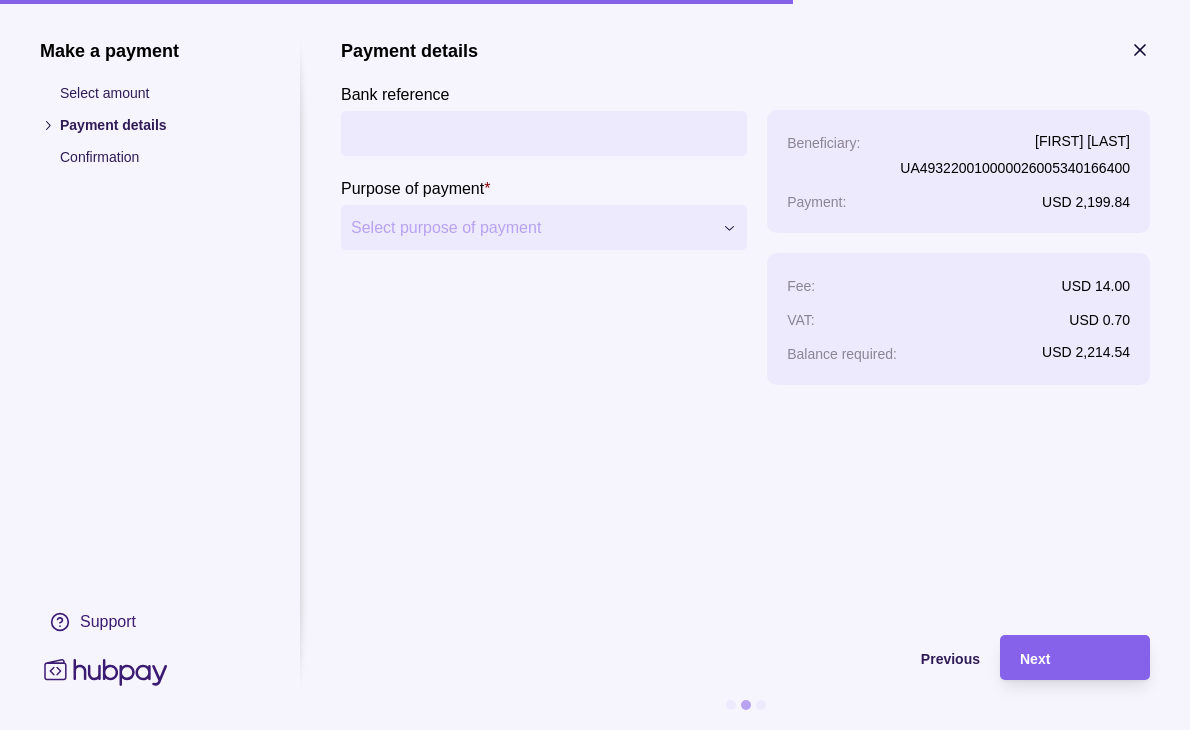 click on "Bank reference" at bounding box center [544, 133] 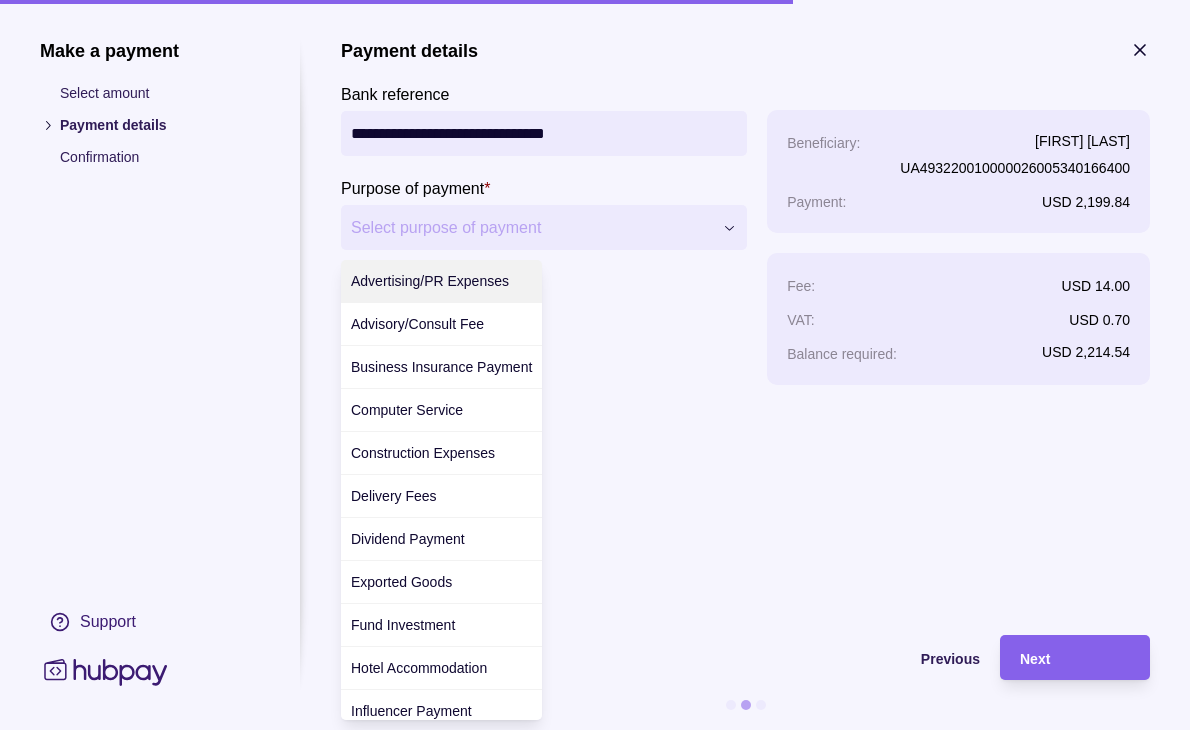 click on "**********" at bounding box center [595, 765] 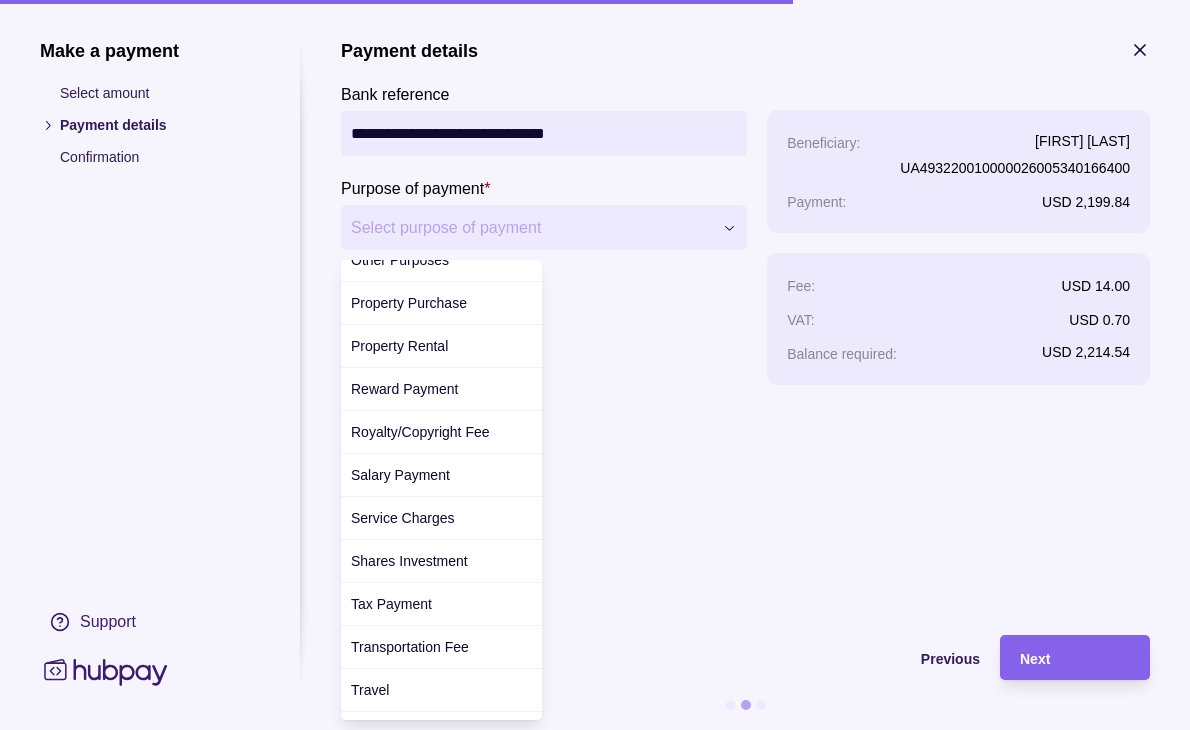scroll, scrollTop: 744, scrollLeft: 0, axis: vertical 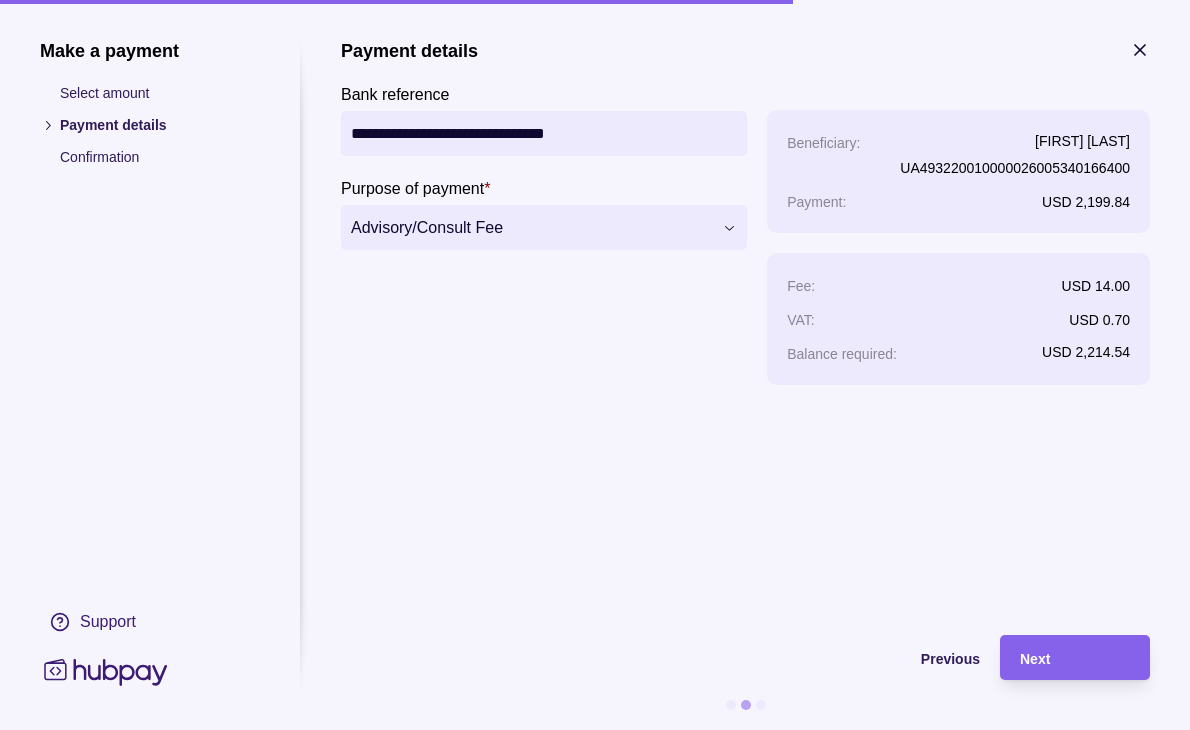 click on "**********" at bounding box center (544, 133) 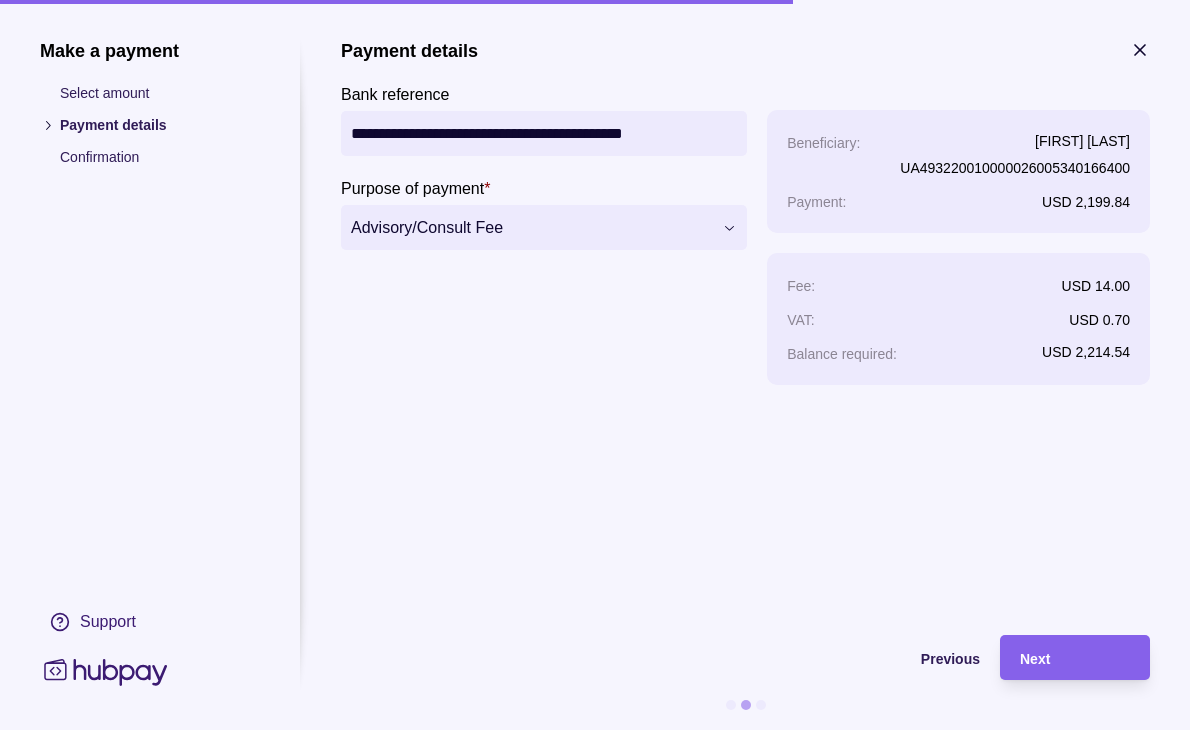 drag, startPoint x: 581, startPoint y: 131, endPoint x: 789, endPoint y: 131, distance: 208 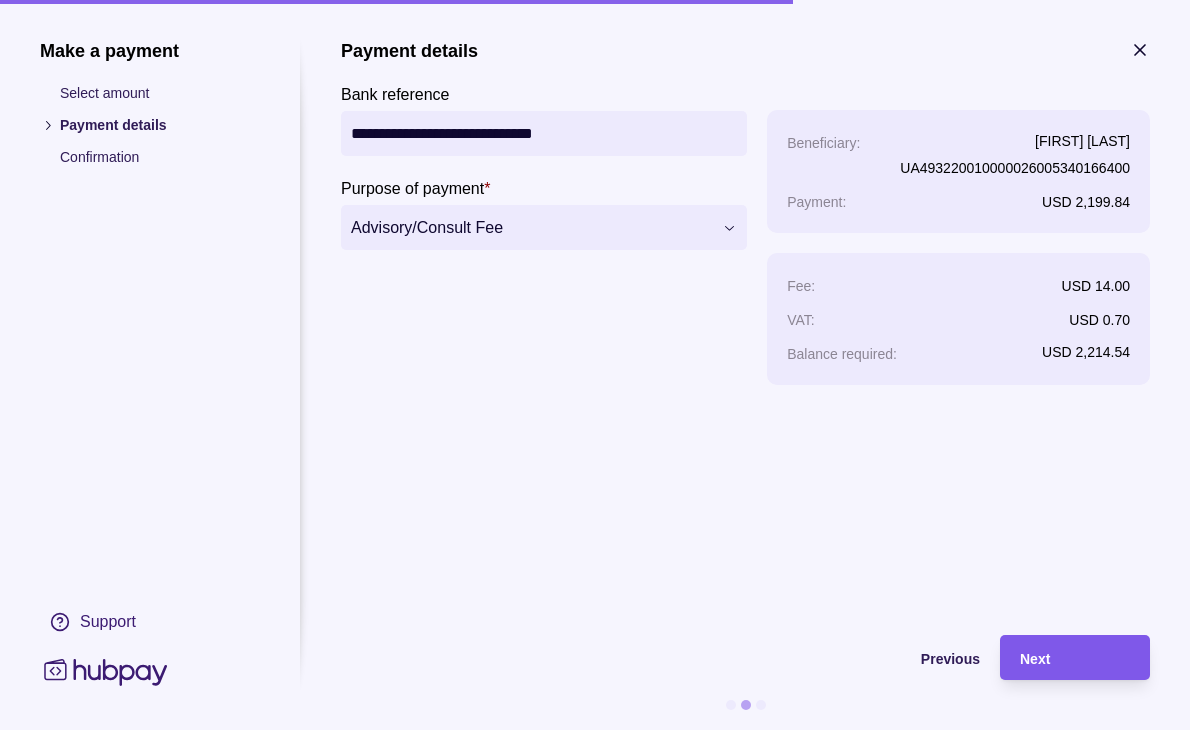 type on "**********" 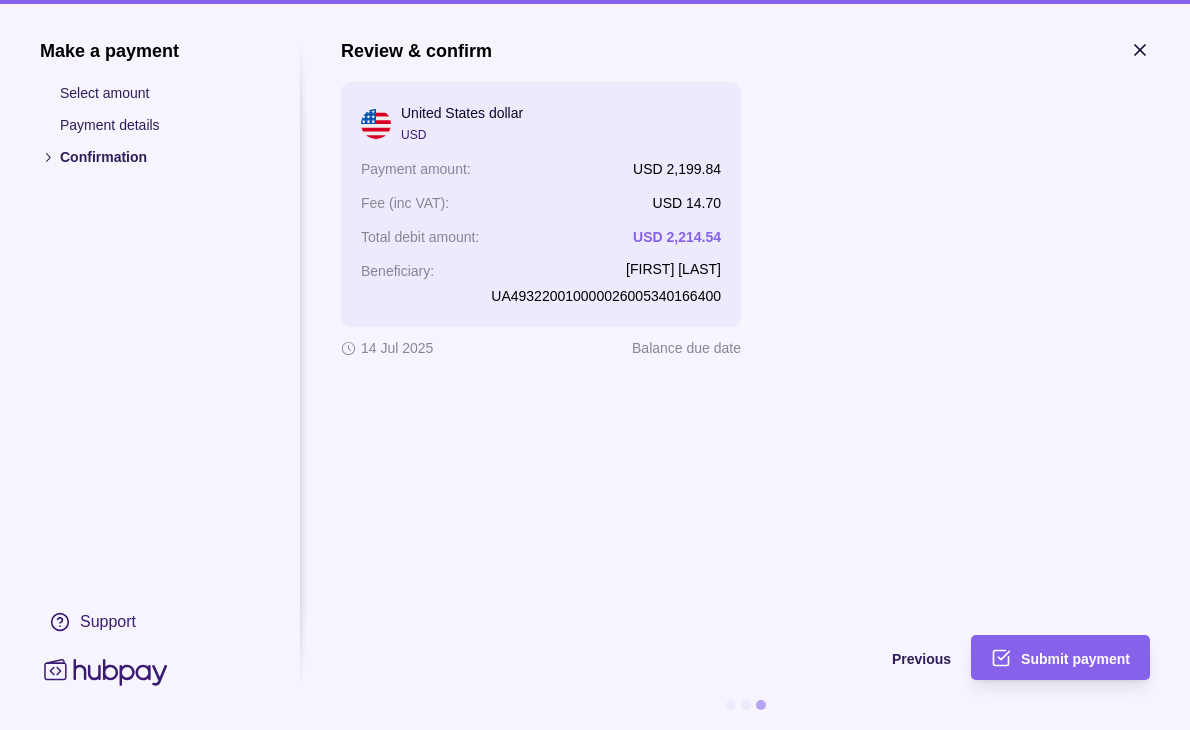 click on "Submit payment" at bounding box center [1075, 659] 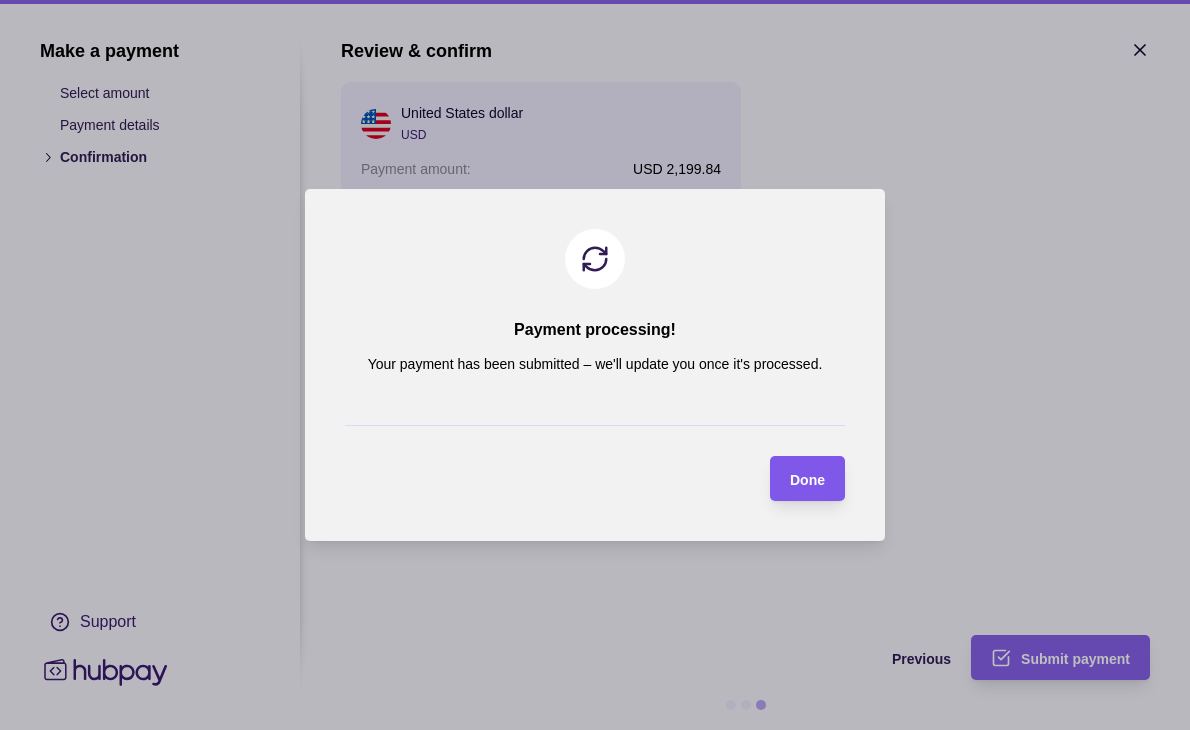 click on "Done" at bounding box center (807, 480) 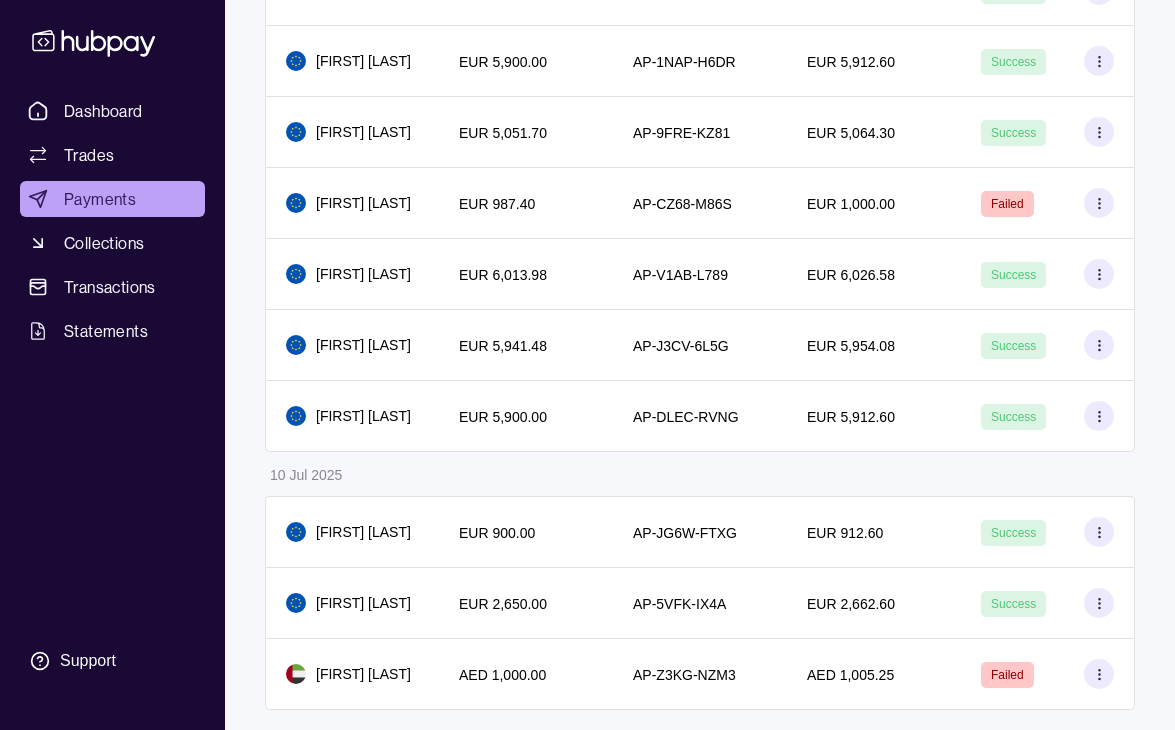 scroll, scrollTop: 1070, scrollLeft: 0, axis: vertical 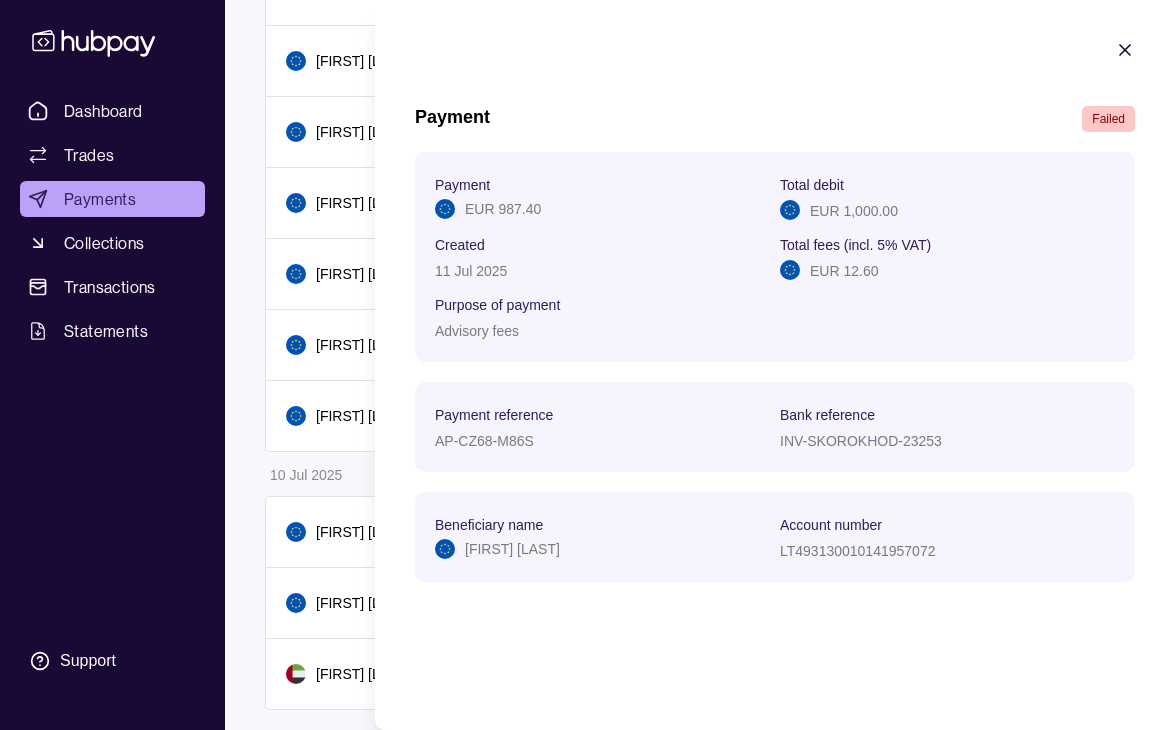 click on "**********" at bounding box center [587, -121] 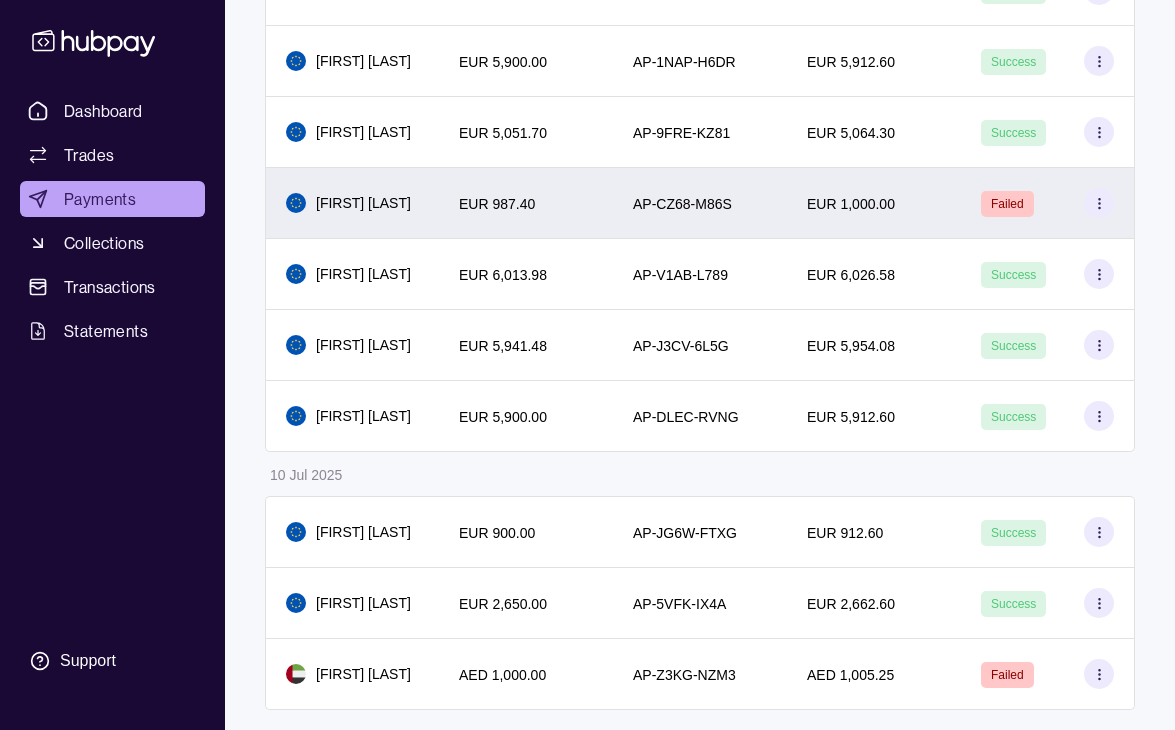 click 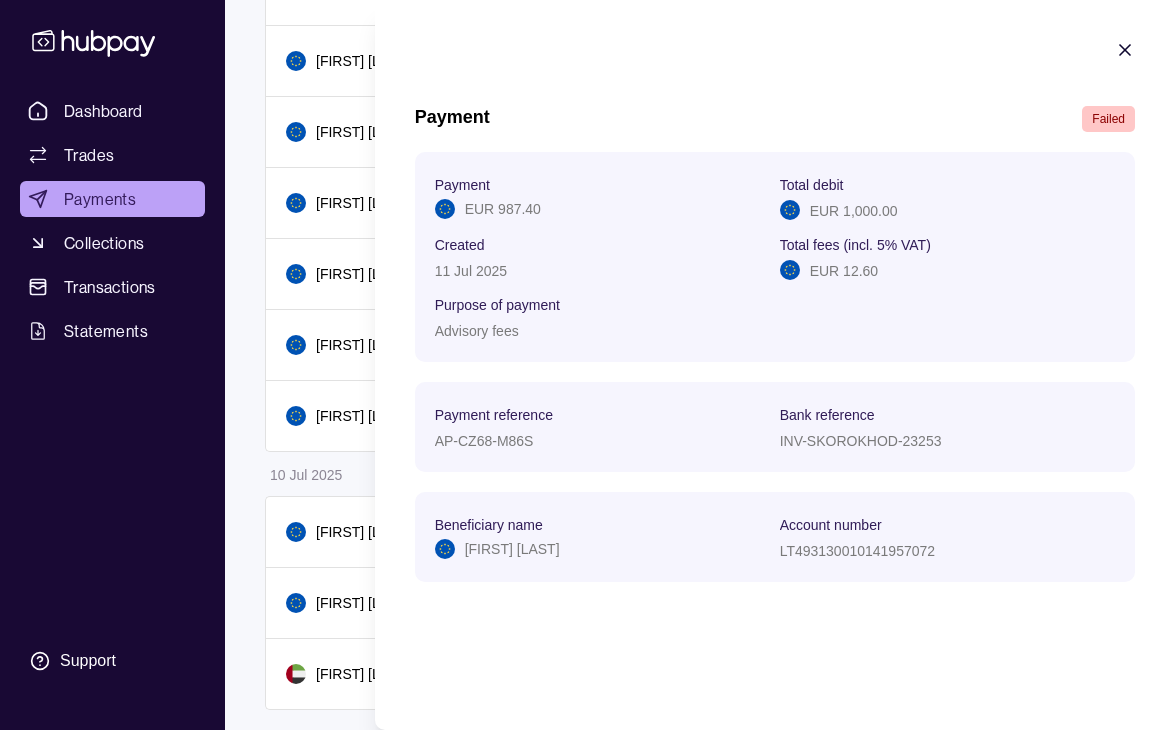 click on "INV-SKOROKHOD-23253" at bounding box center (861, 441) 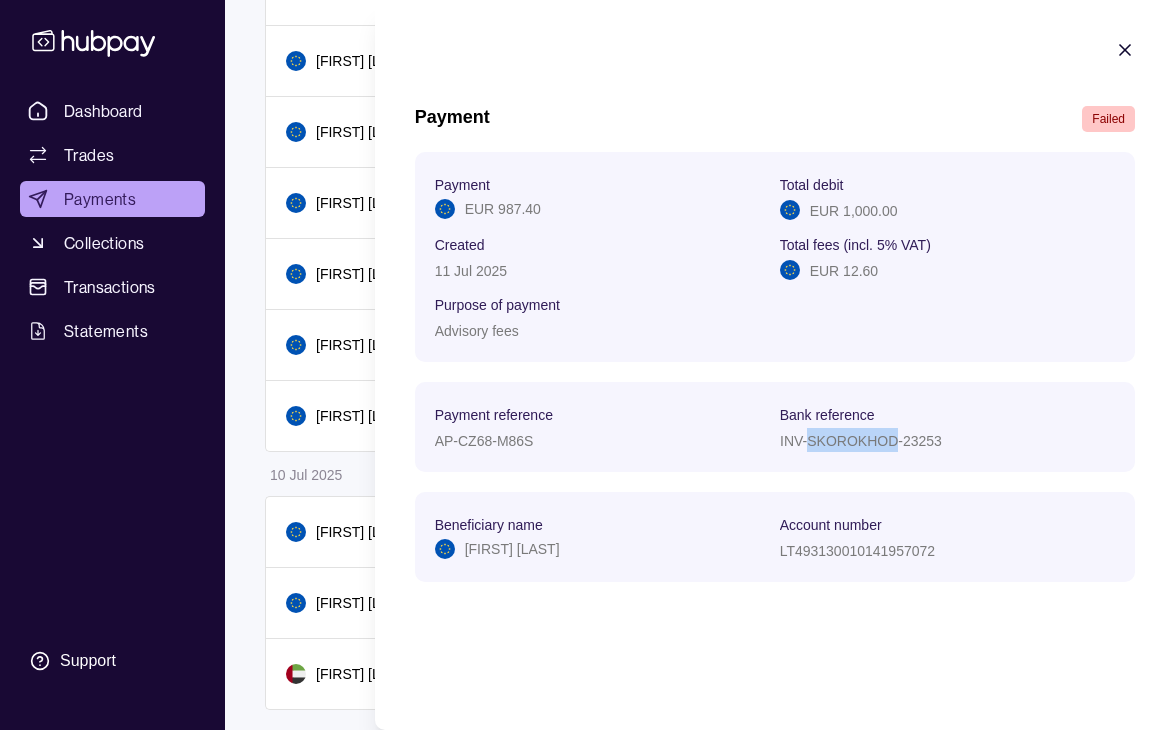 click on "INV-SKOROKHOD-23253" at bounding box center [861, 441] 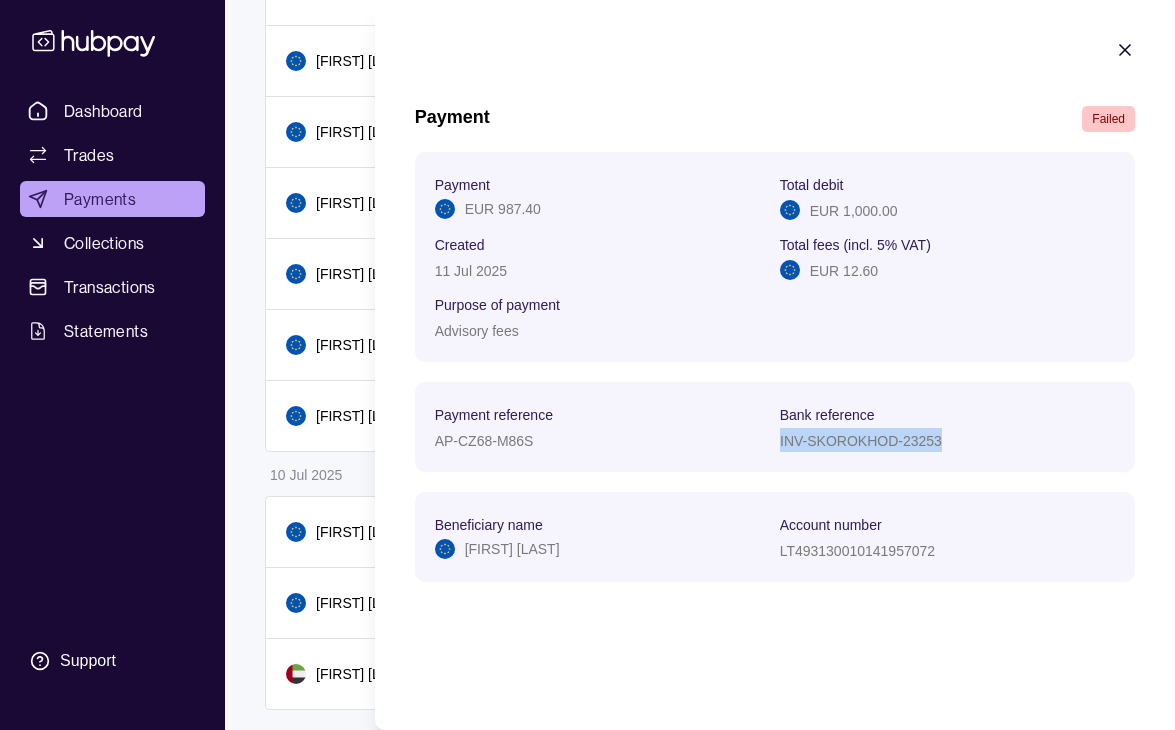 click on "INV-SKOROKHOD-23253" at bounding box center (861, 441) 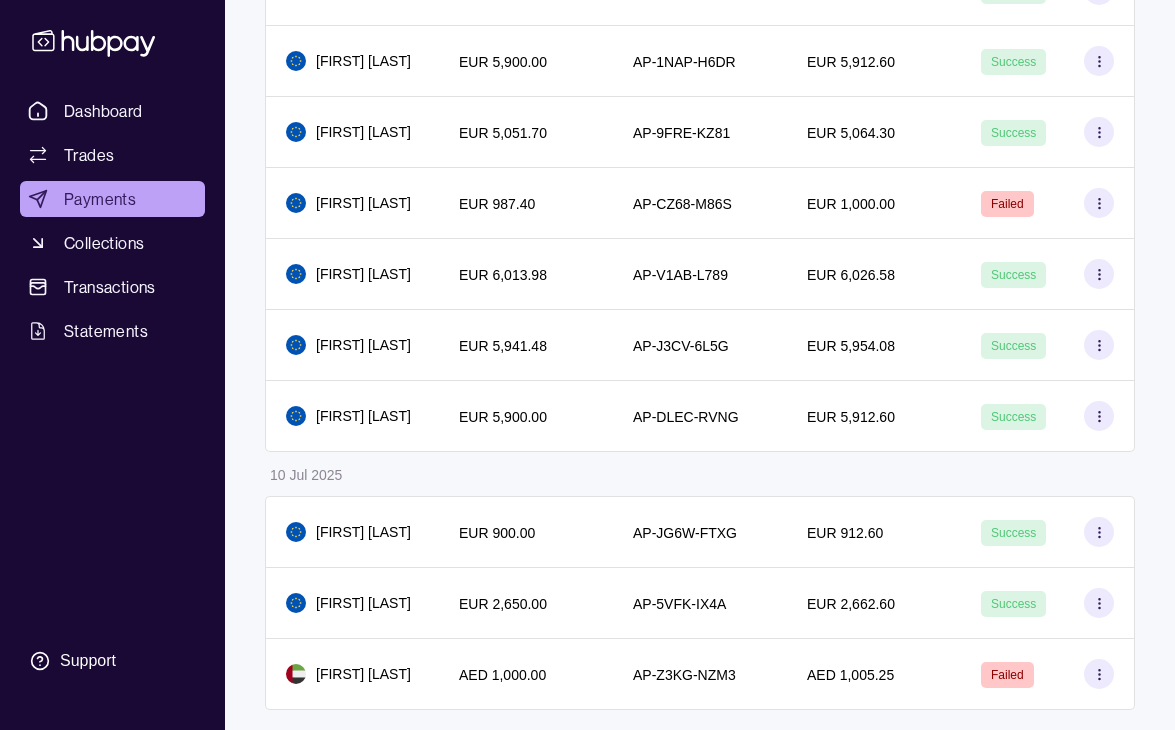 click on "**********" at bounding box center (587, -121) 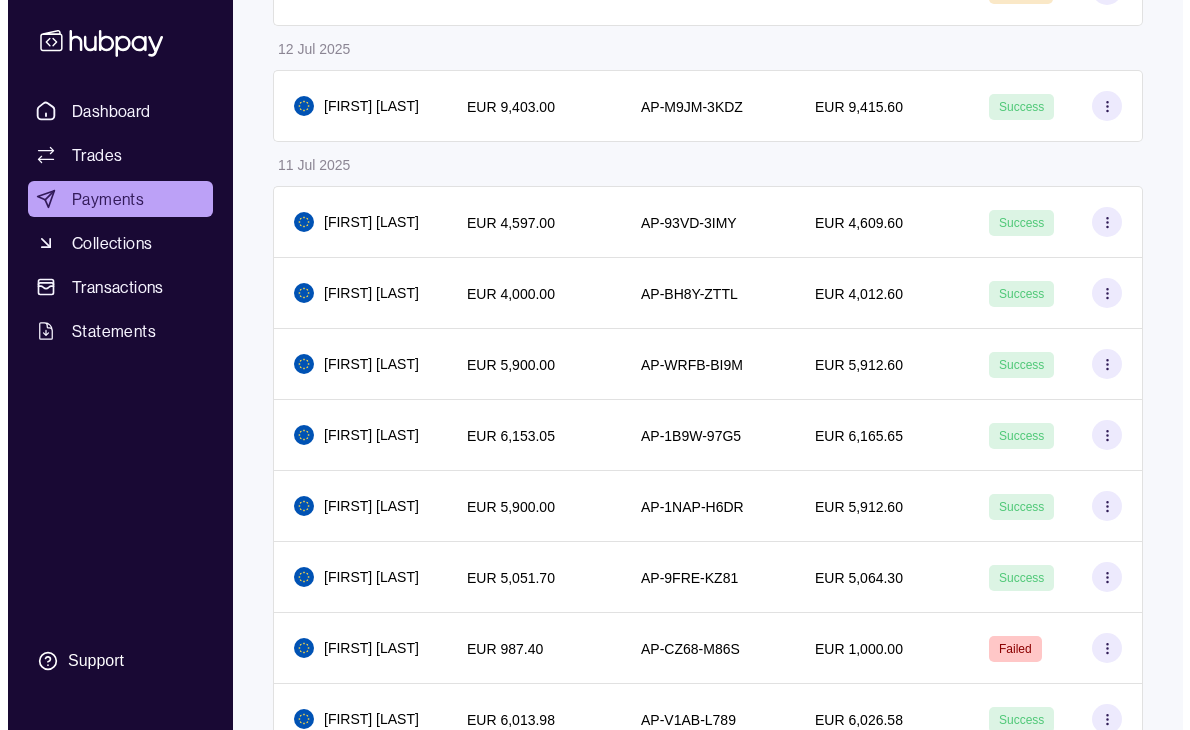 scroll, scrollTop: 0, scrollLeft: 0, axis: both 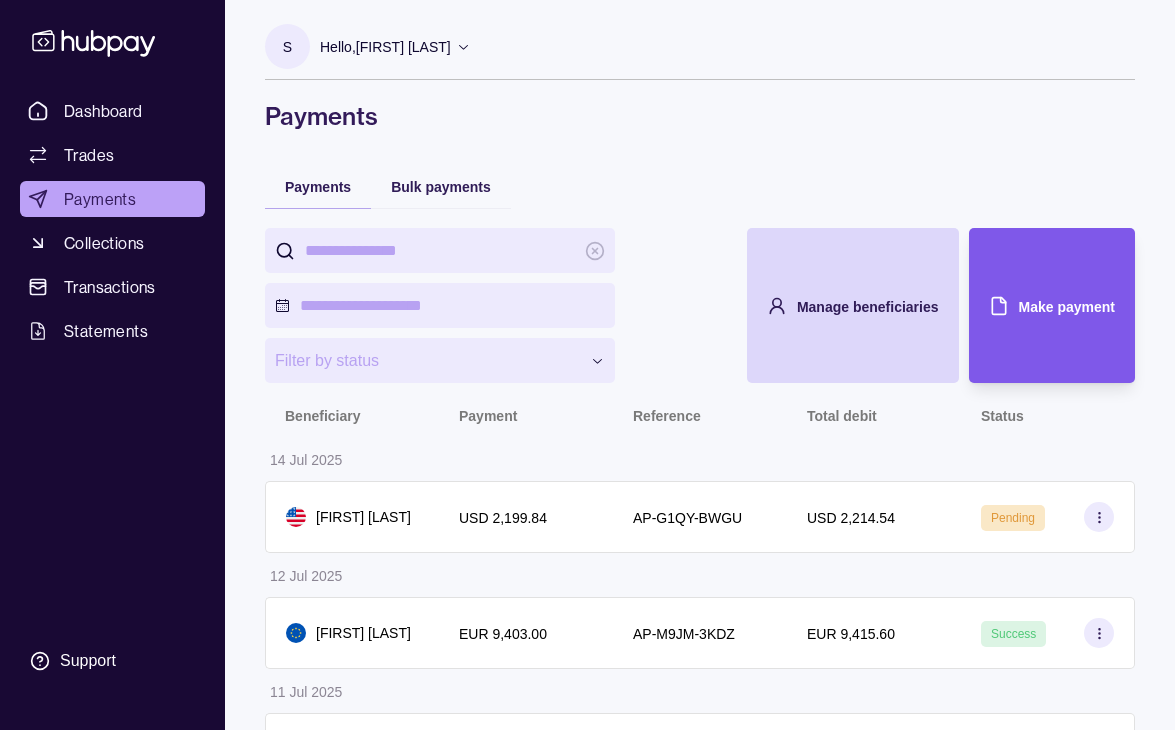 click on "Make payment" at bounding box center (1037, 305) 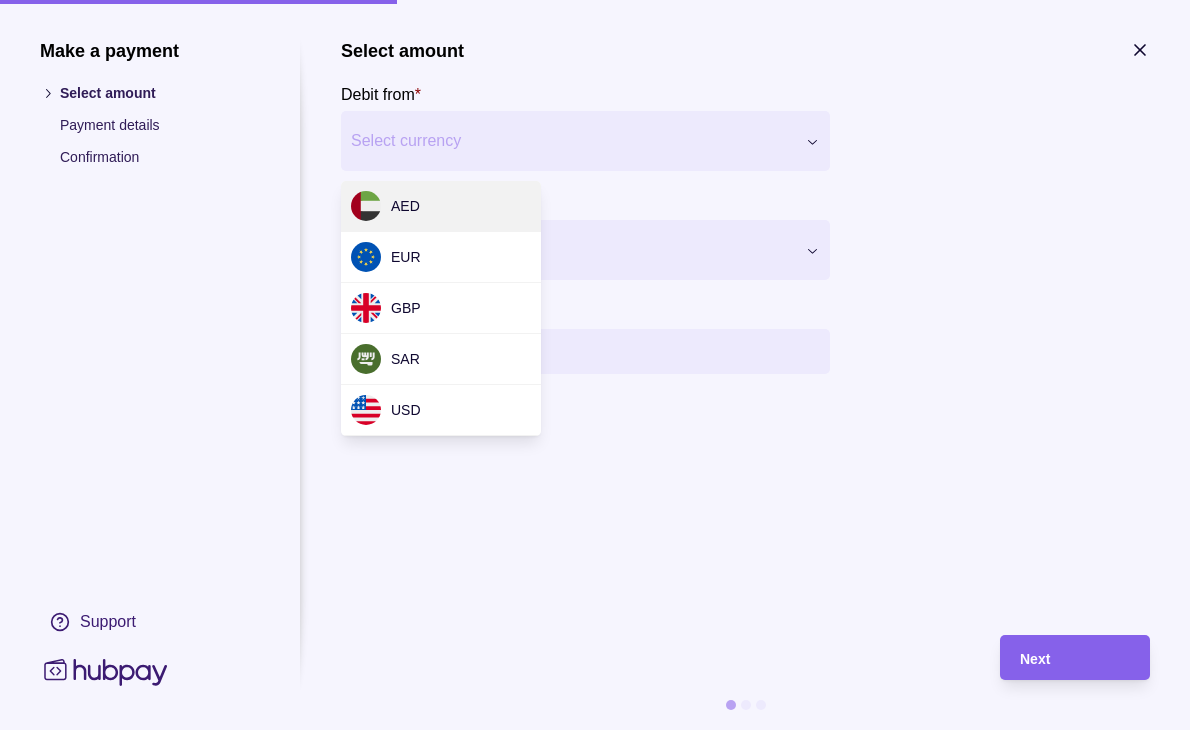 click on "**********" at bounding box center (595, 823) 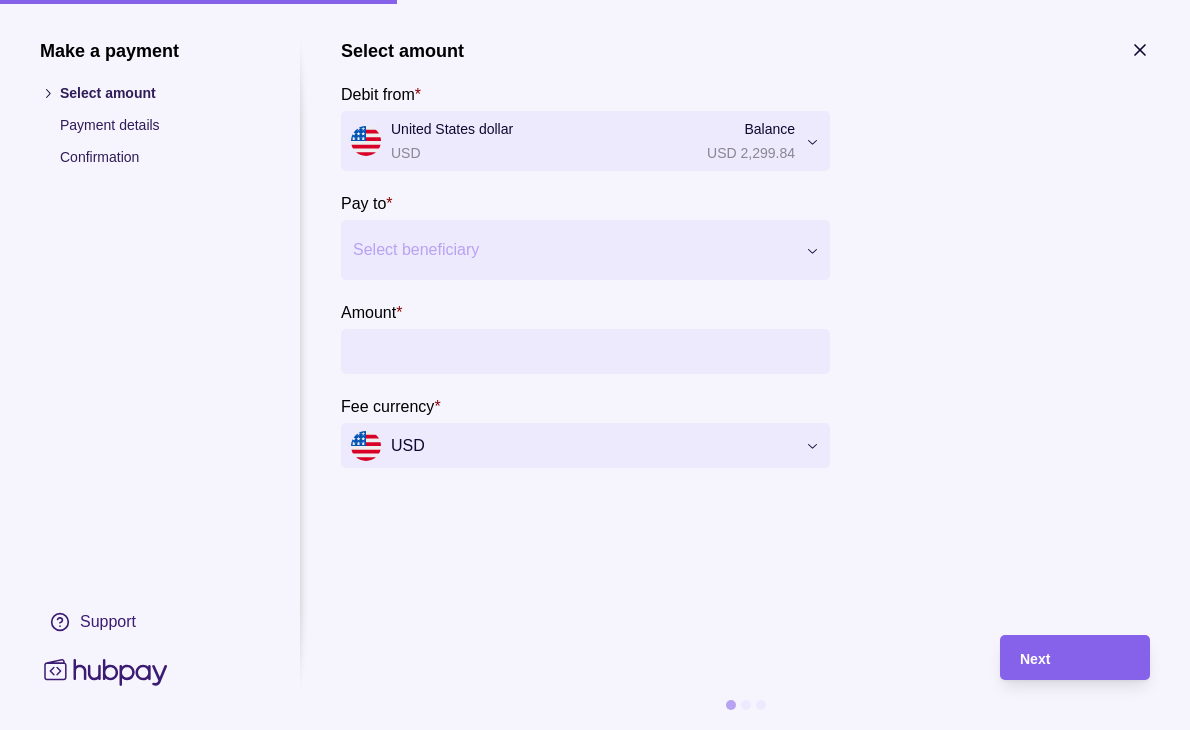 click at bounding box center [573, 250] 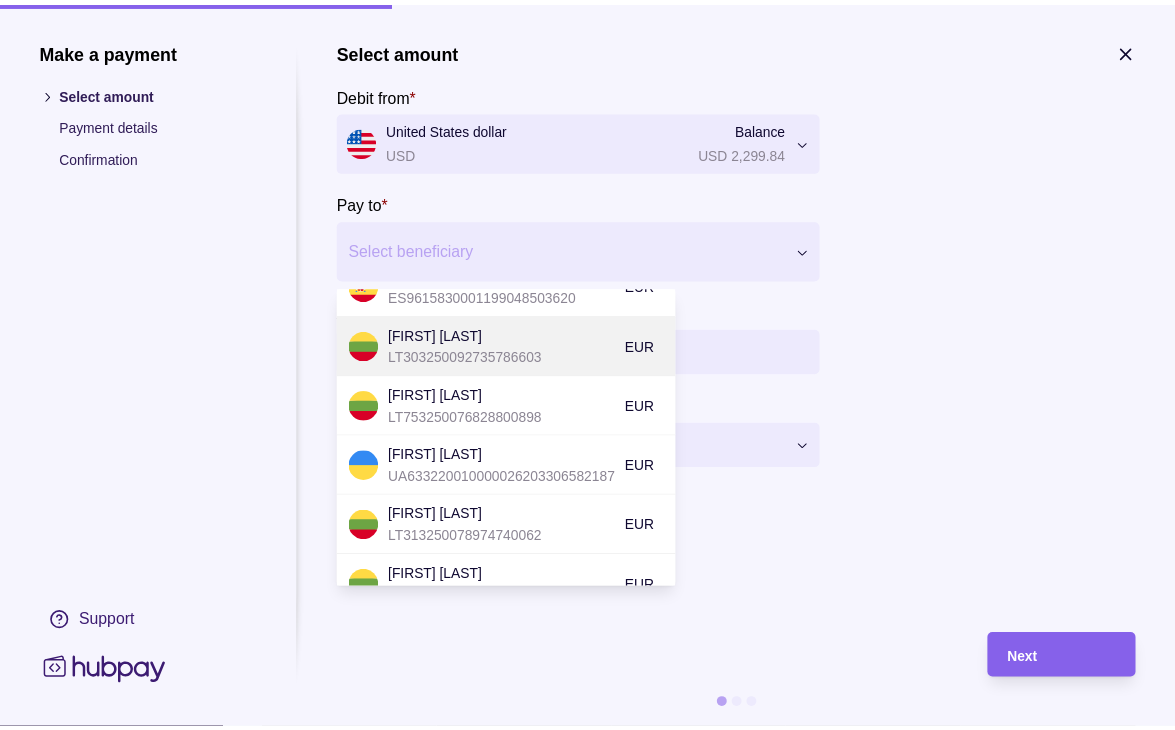 scroll, scrollTop: 200, scrollLeft: 0, axis: vertical 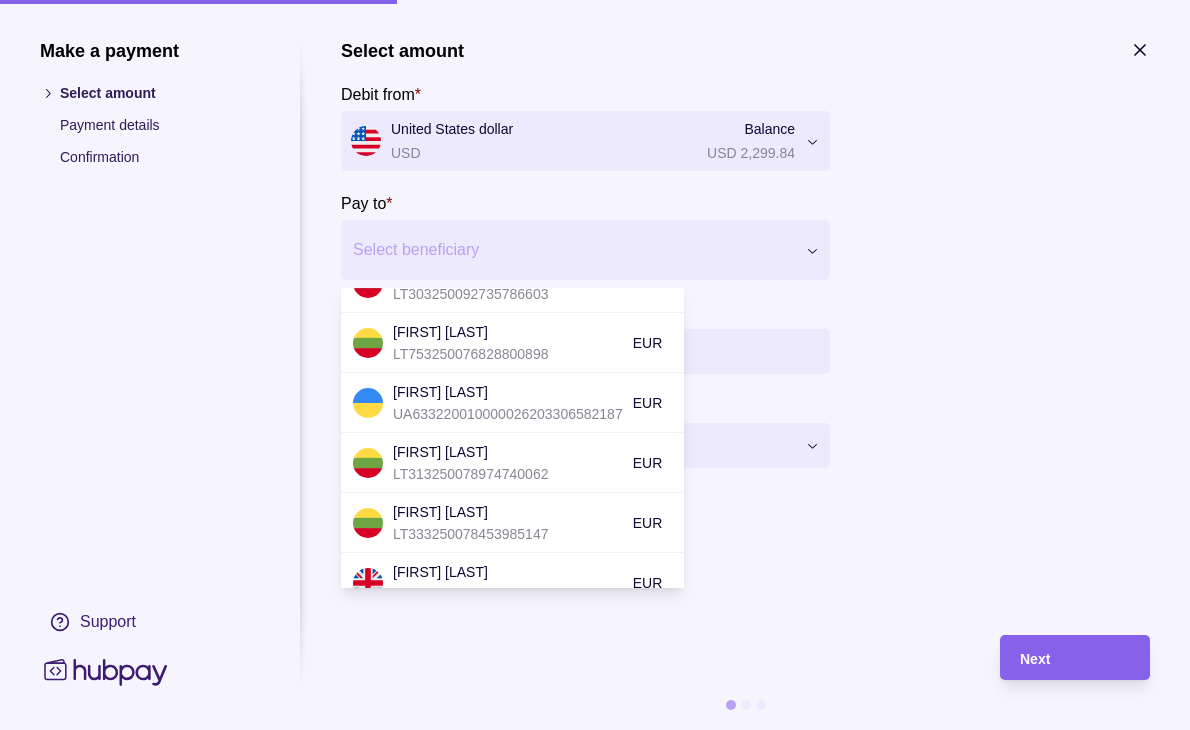 click at bounding box center (573, 250) 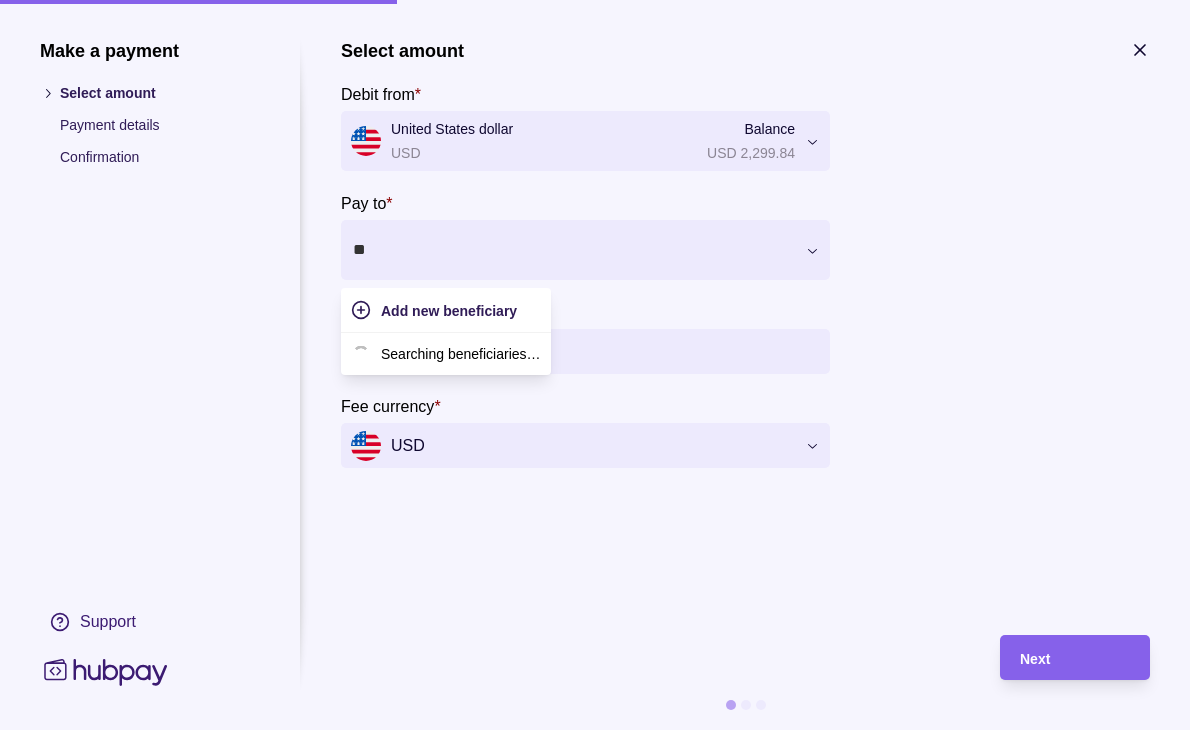 type on "***" 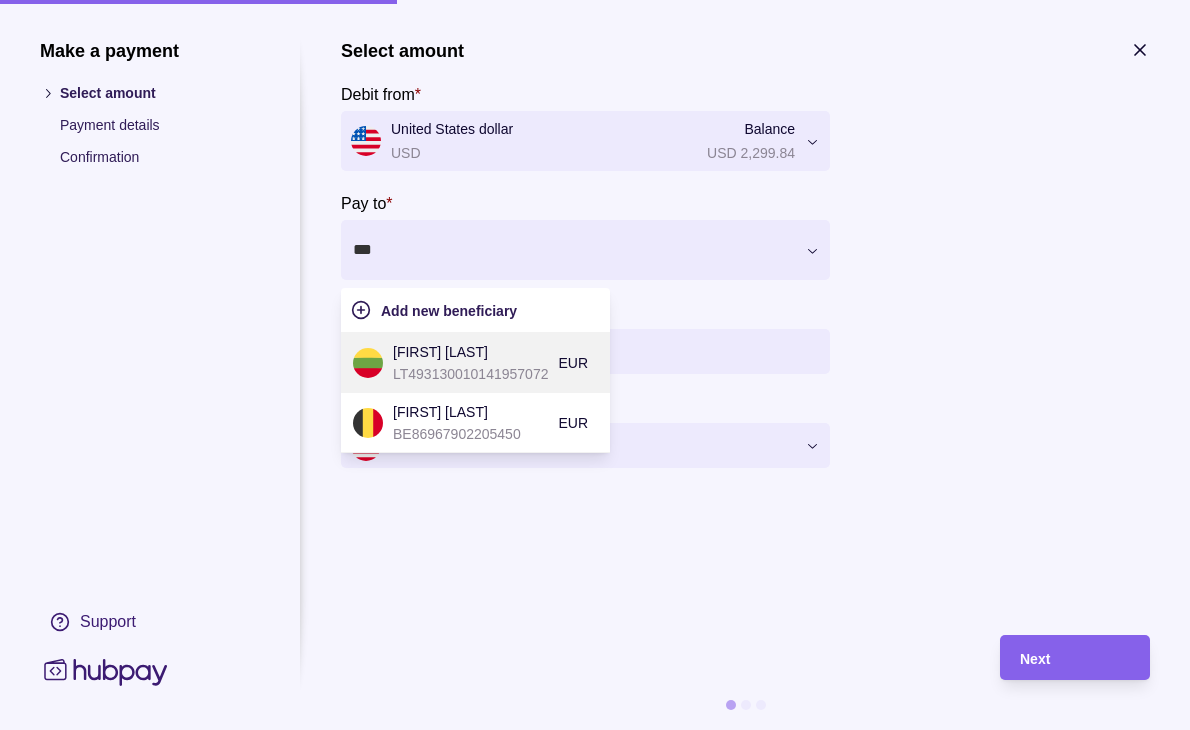 click on "LT493130010141957072" at bounding box center (470, 374) 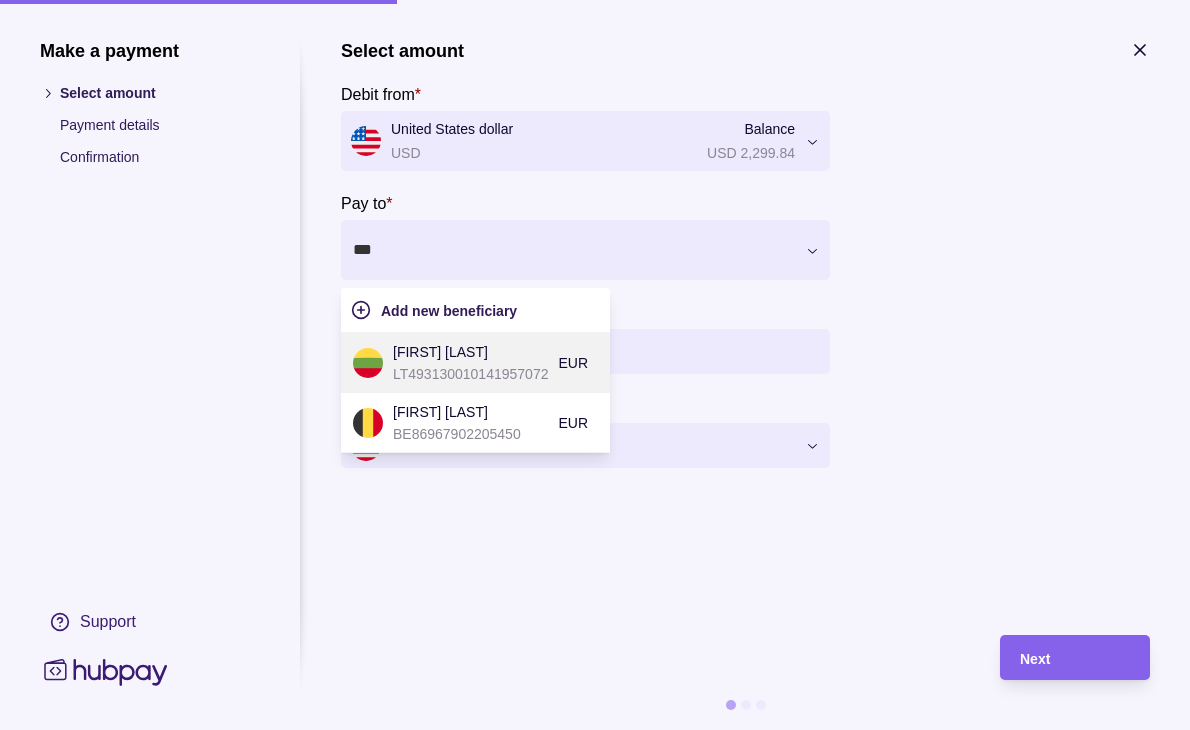type 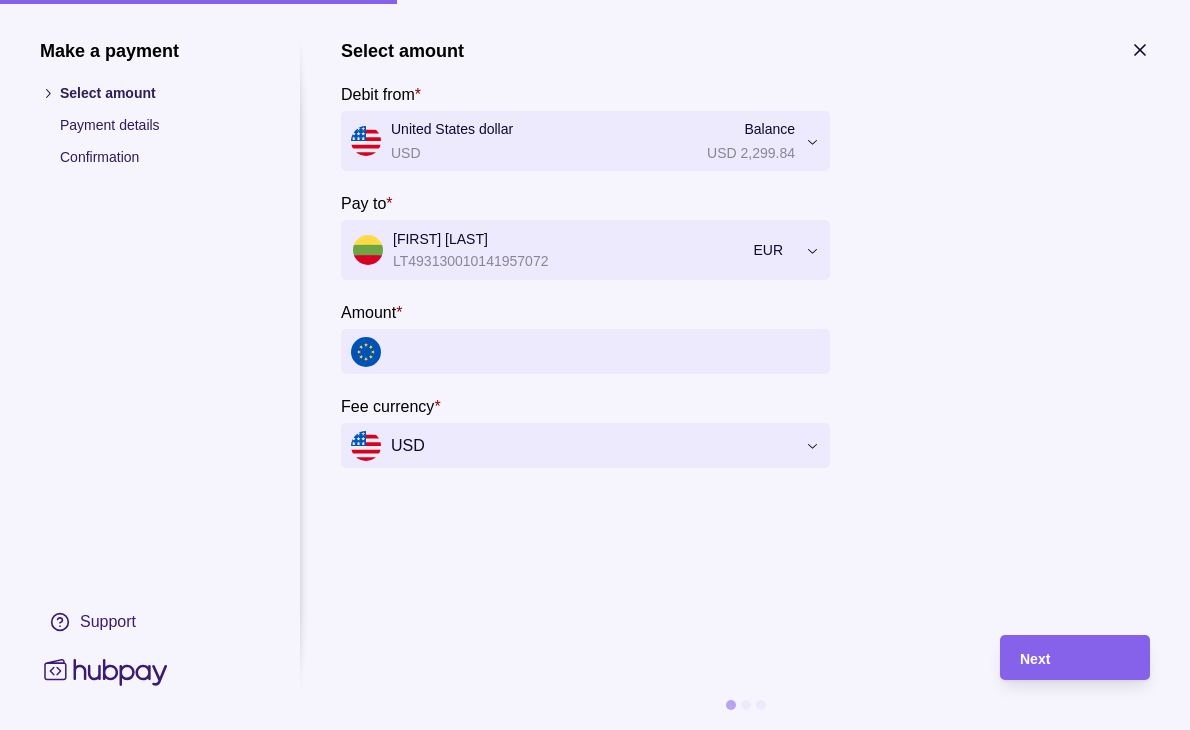 click on "Amount  *" at bounding box center (605, 351) 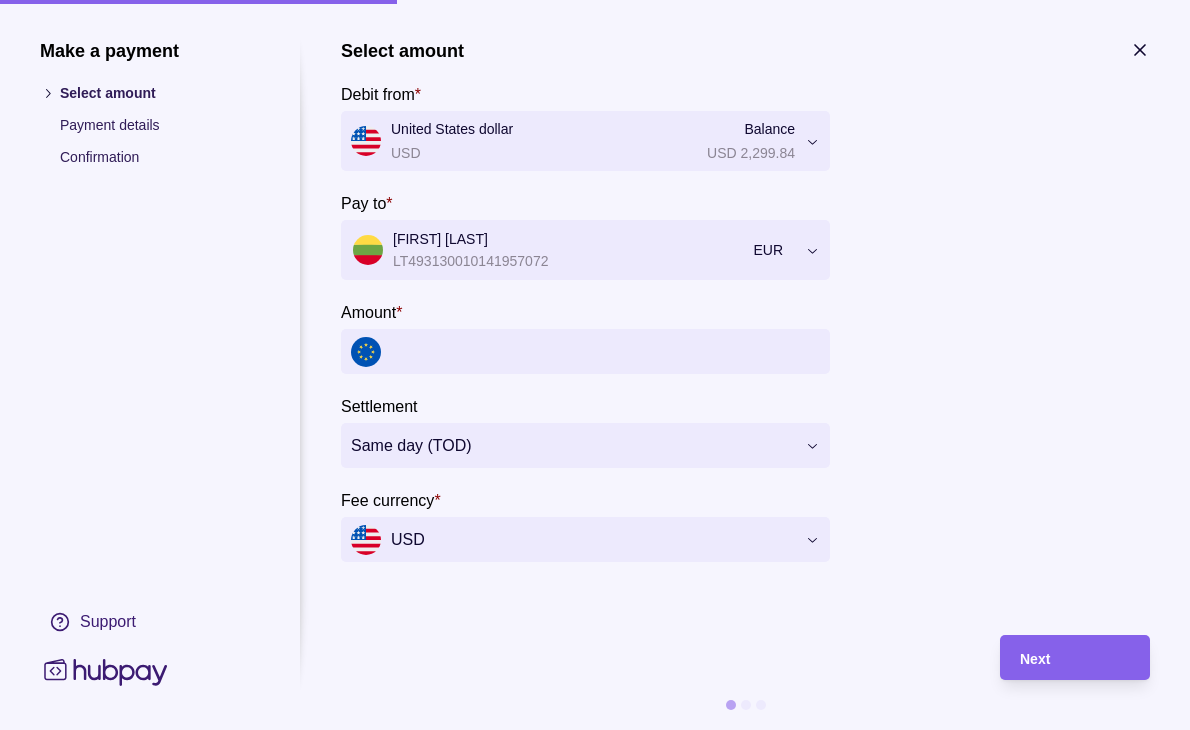 click on "Amount  *" at bounding box center (605, 351) 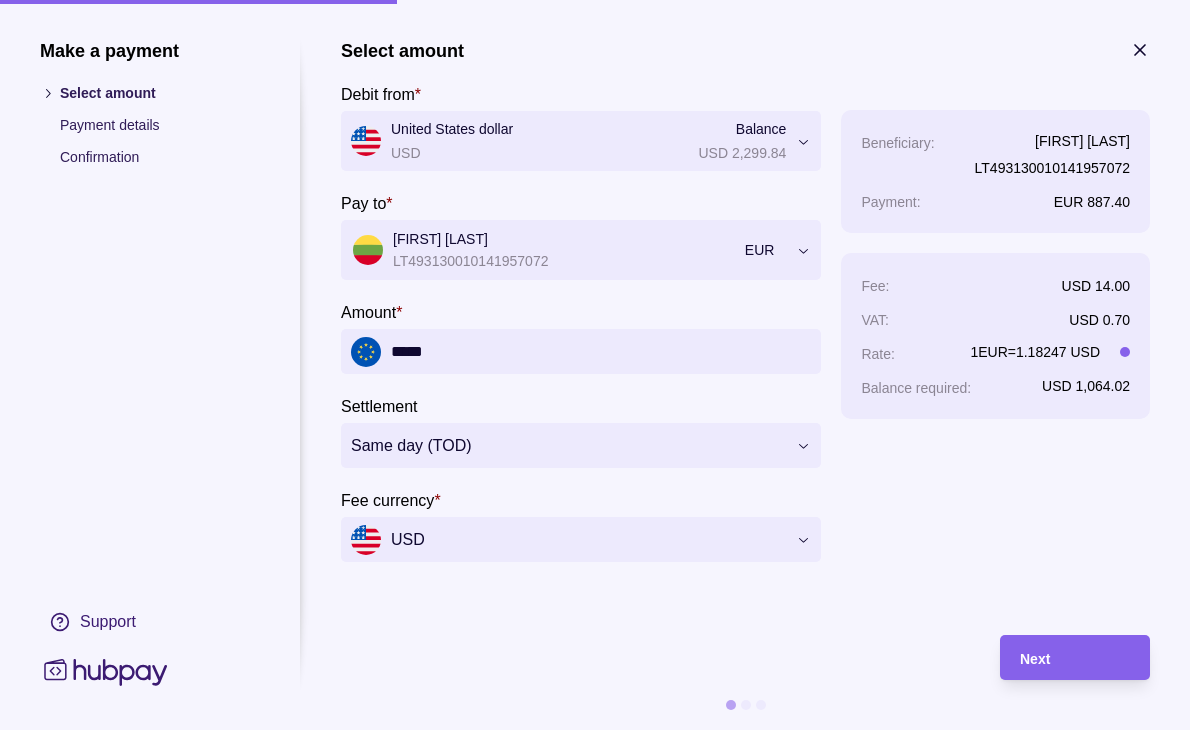 type on "*****" 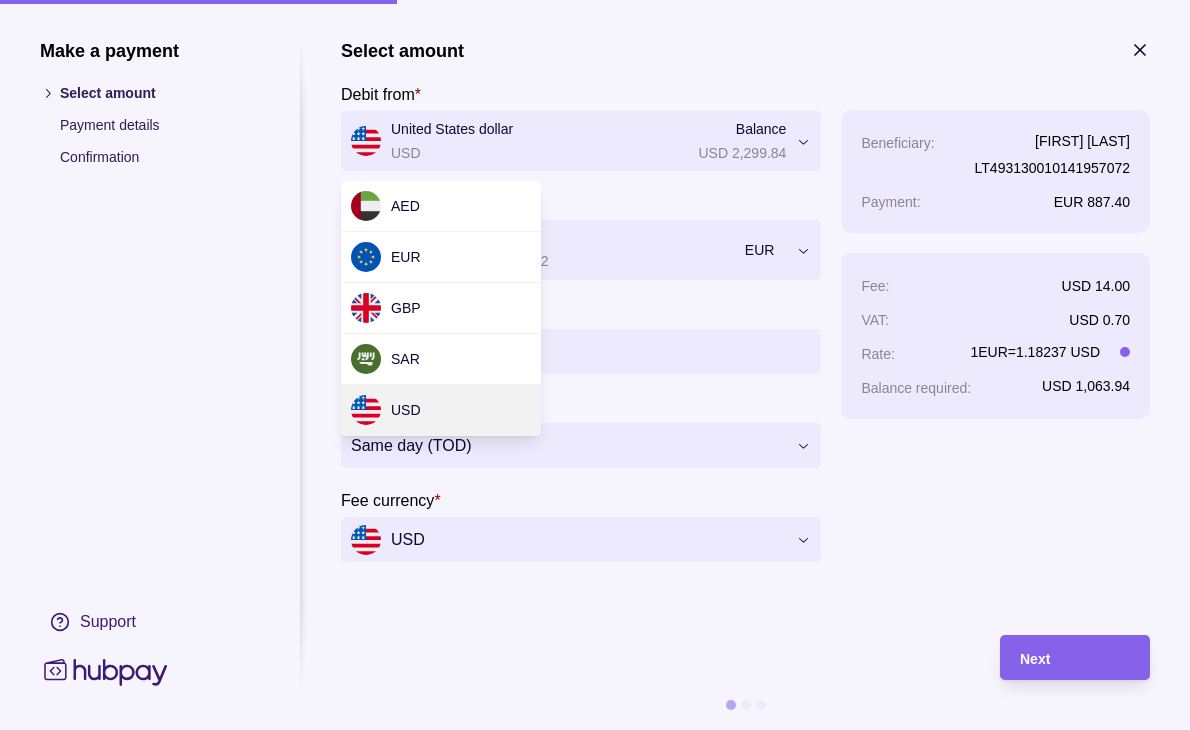 click on "**********" at bounding box center (595, 823) 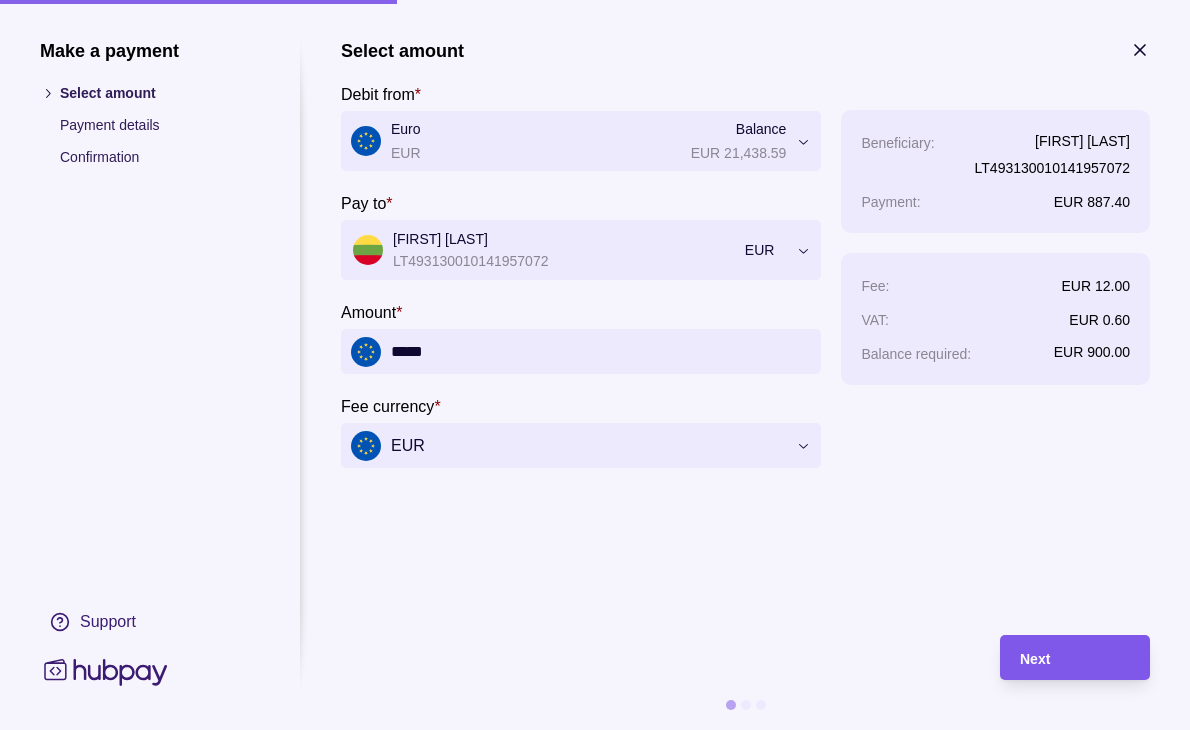 click on "Next" at bounding box center [1075, 658] 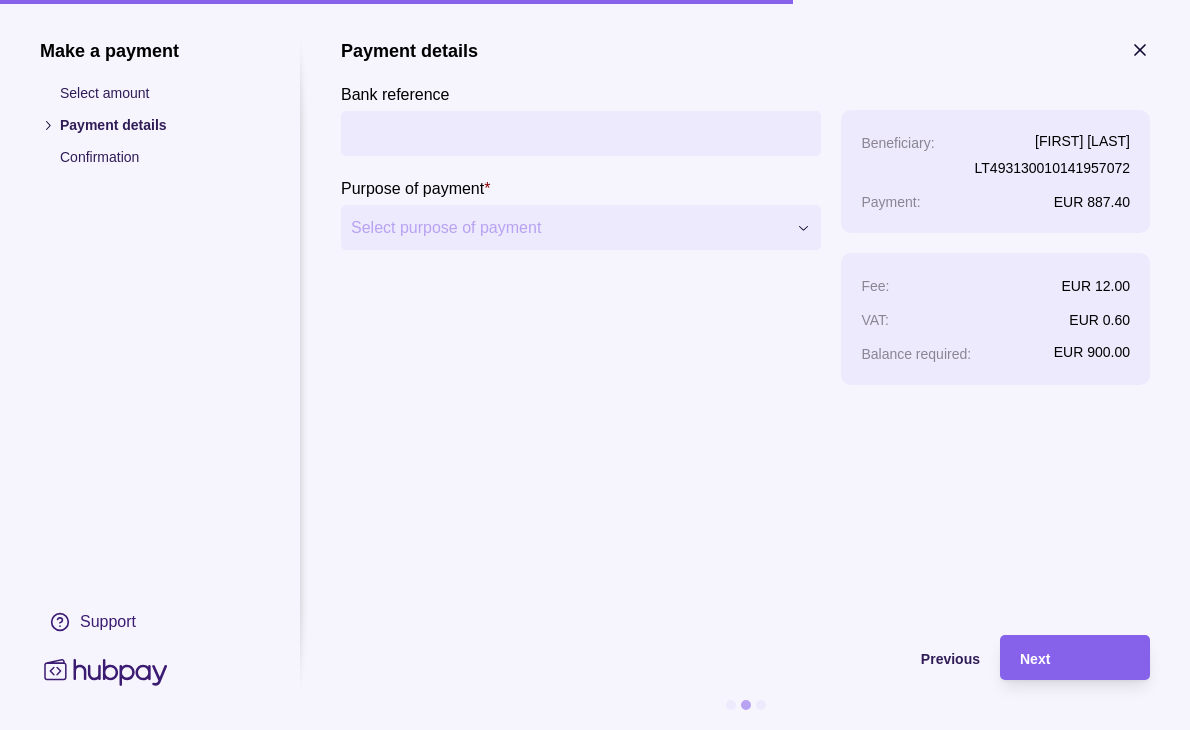 click on "Bank reference" at bounding box center [581, 133] 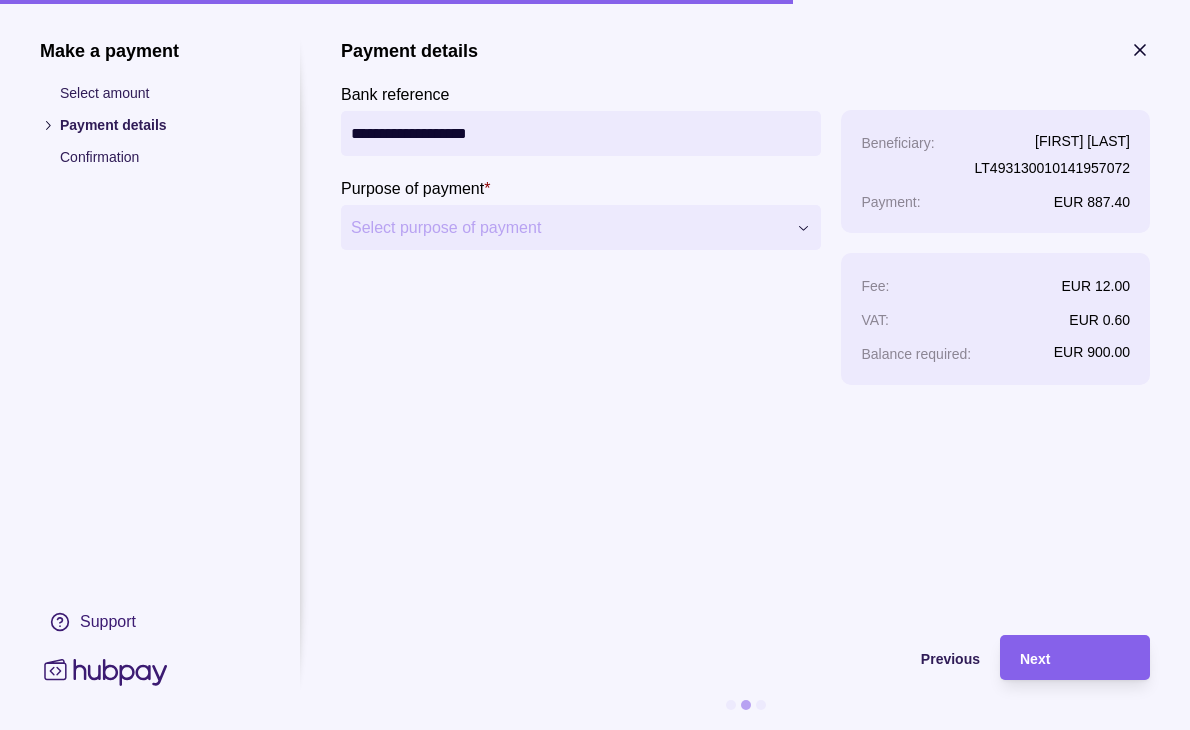 type on "**********" 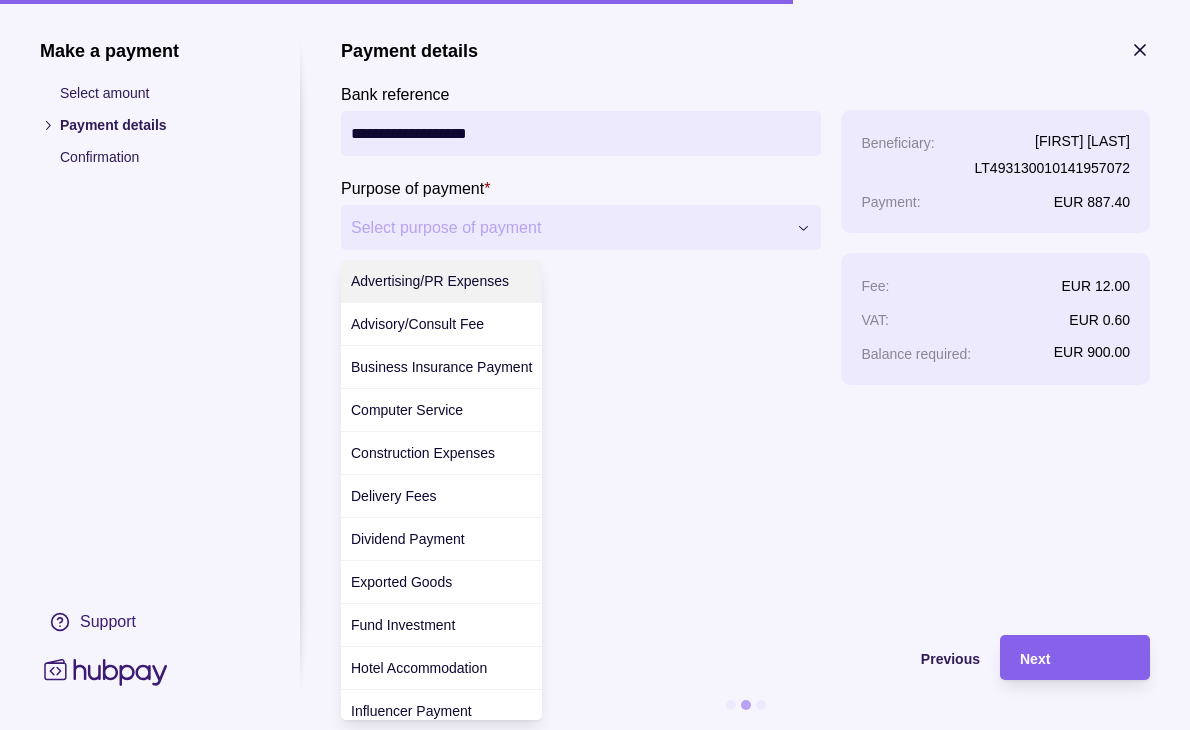 click on "**********" at bounding box center [595, 823] 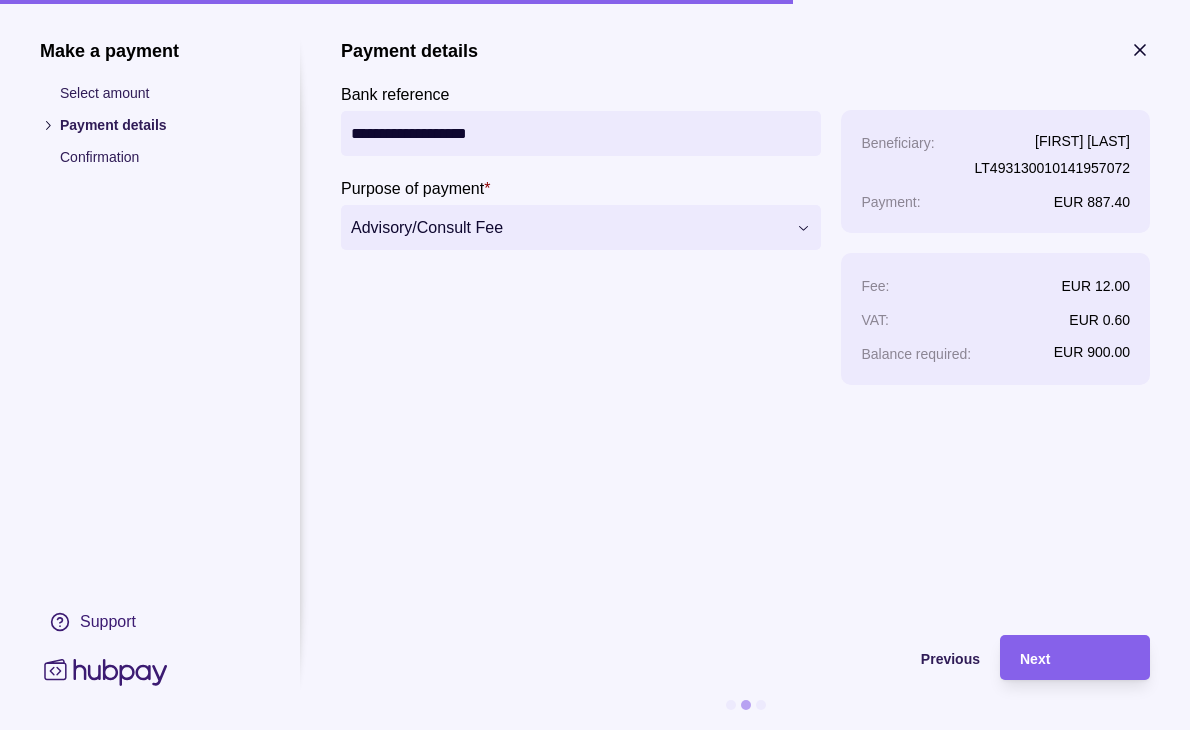 drag, startPoint x: 1111, startPoint y: 657, endPoint x: 600, endPoint y: 315, distance: 614.88617 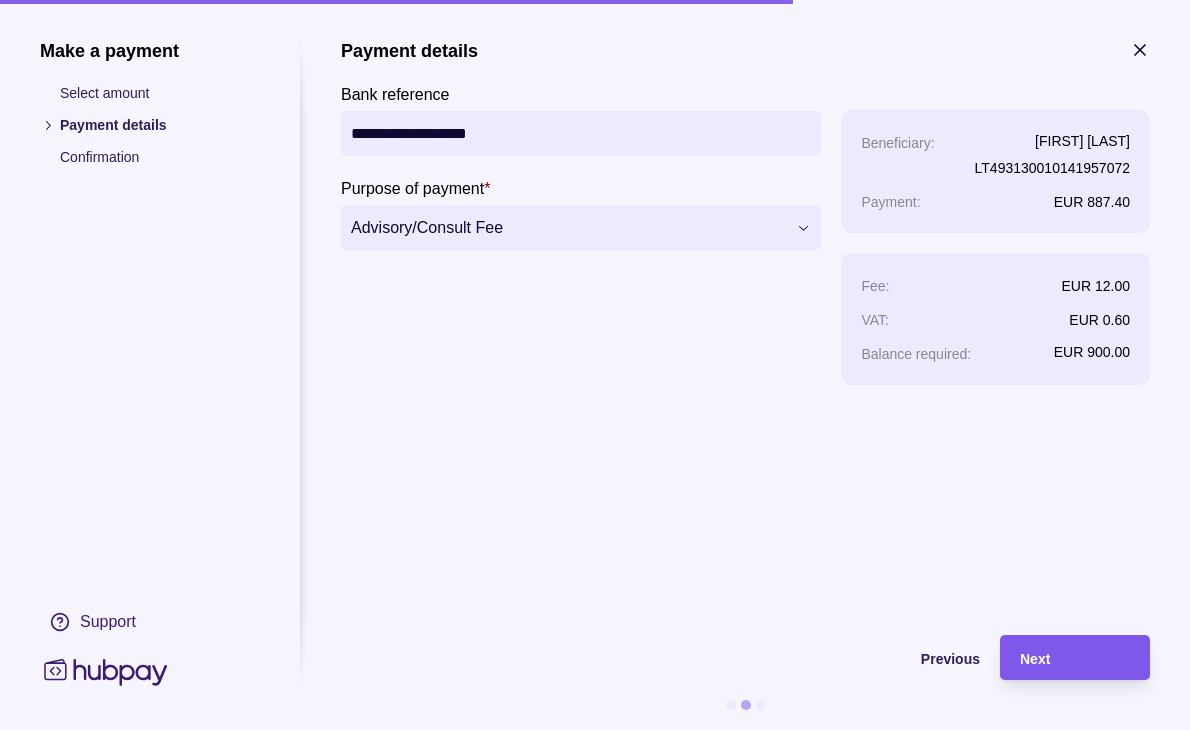 click on "Next" at bounding box center [1075, 658] 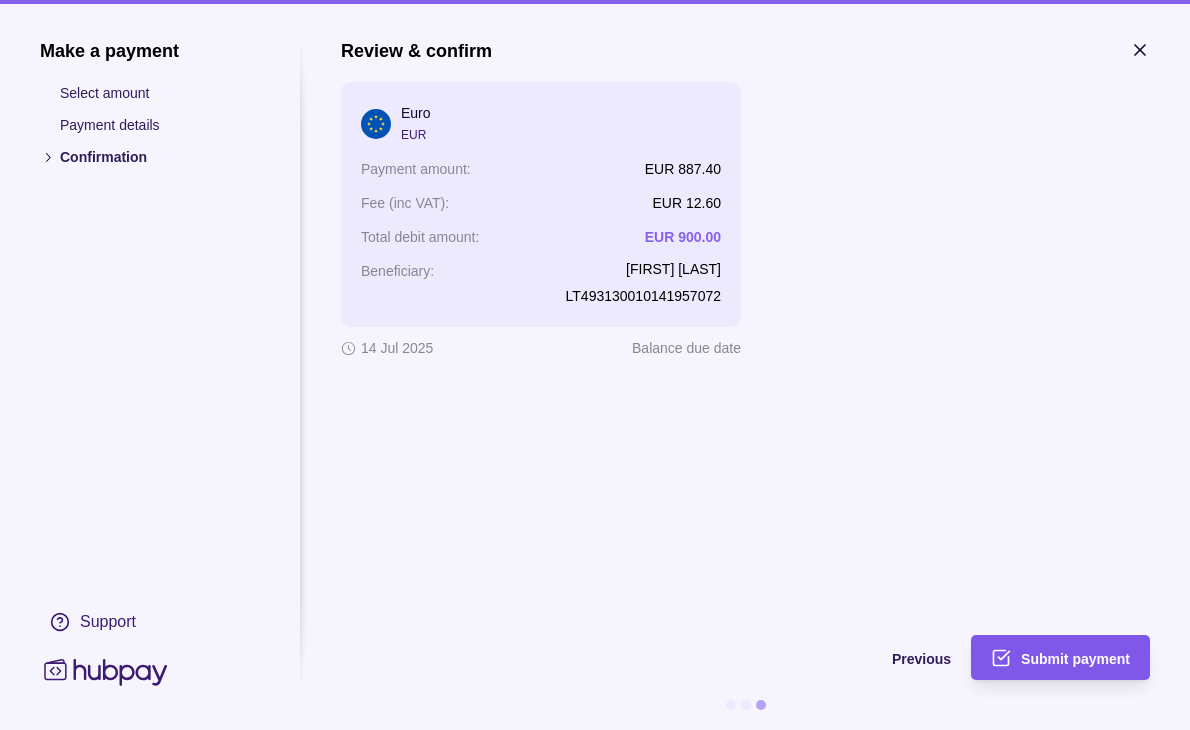 click on "Submit payment" at bounding box center [1075, 659] 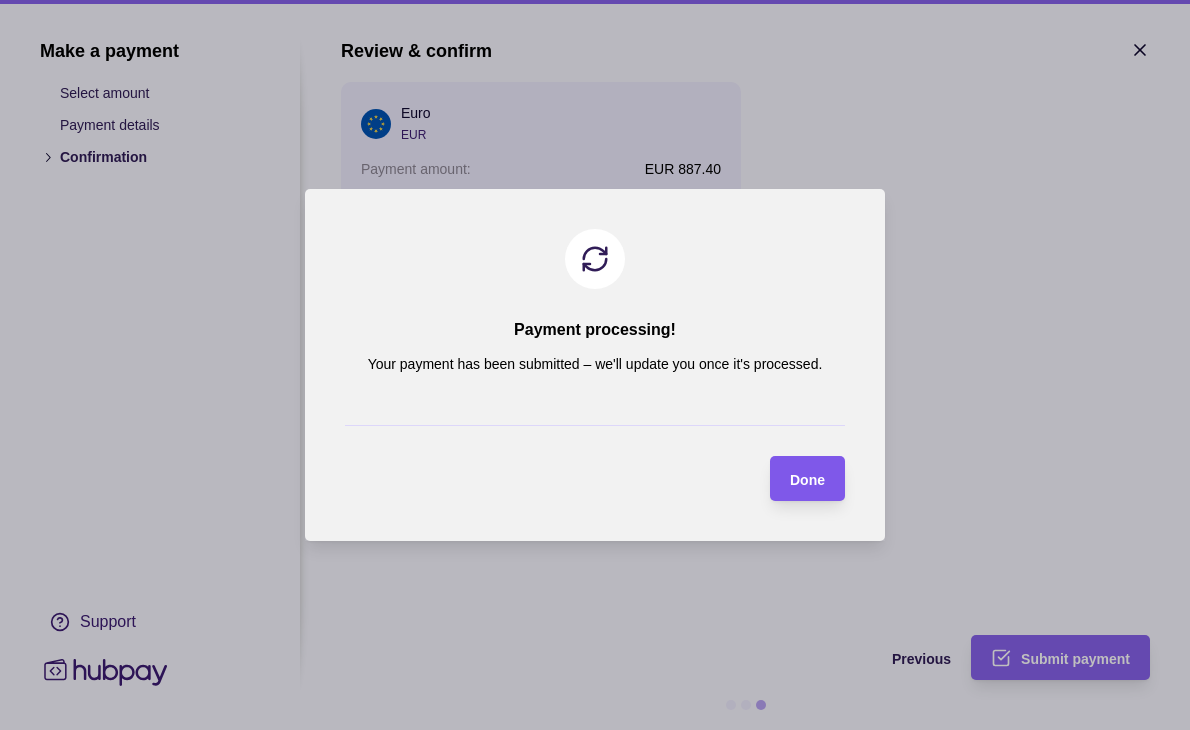 click on "Done" at bounding box center (807, 478) 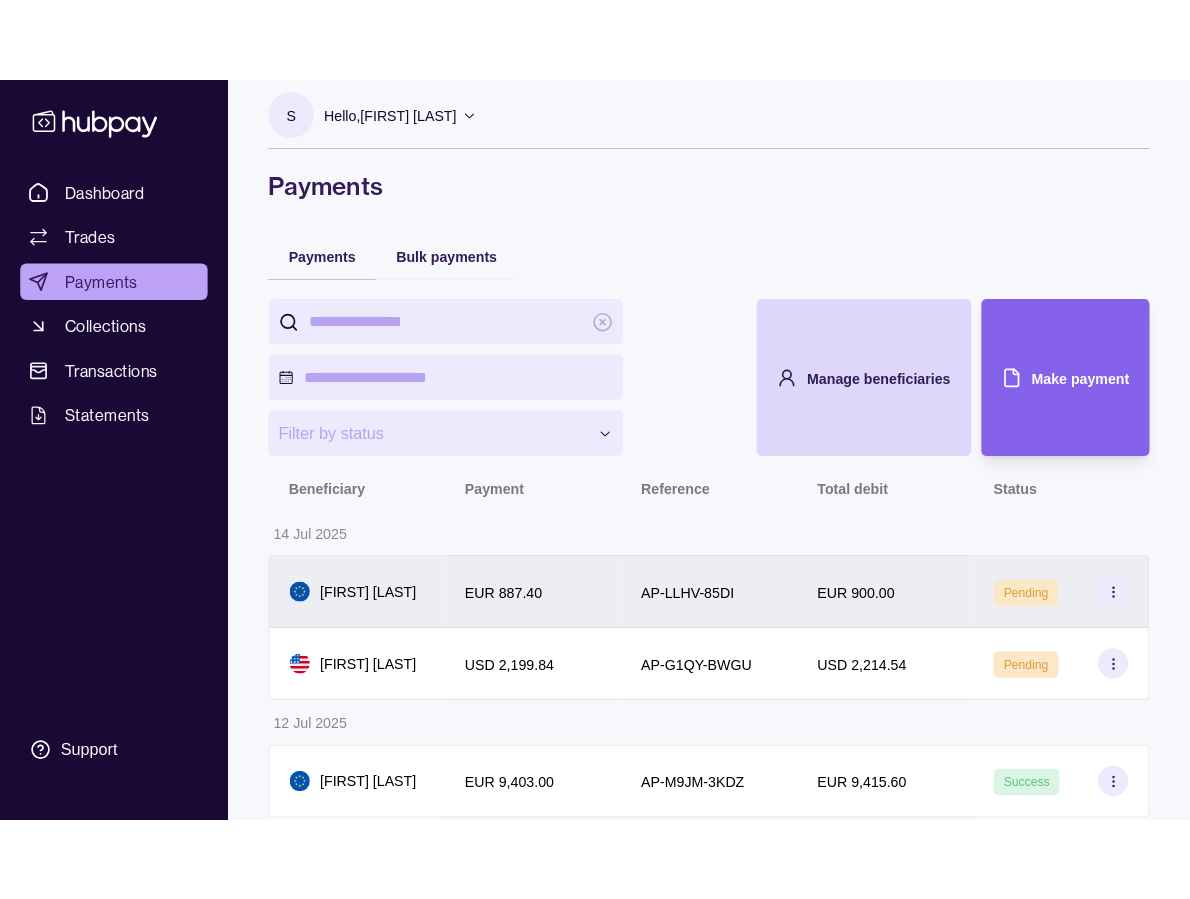 scroll, scrollTop: 0, scrollLeft: 0, axis: both 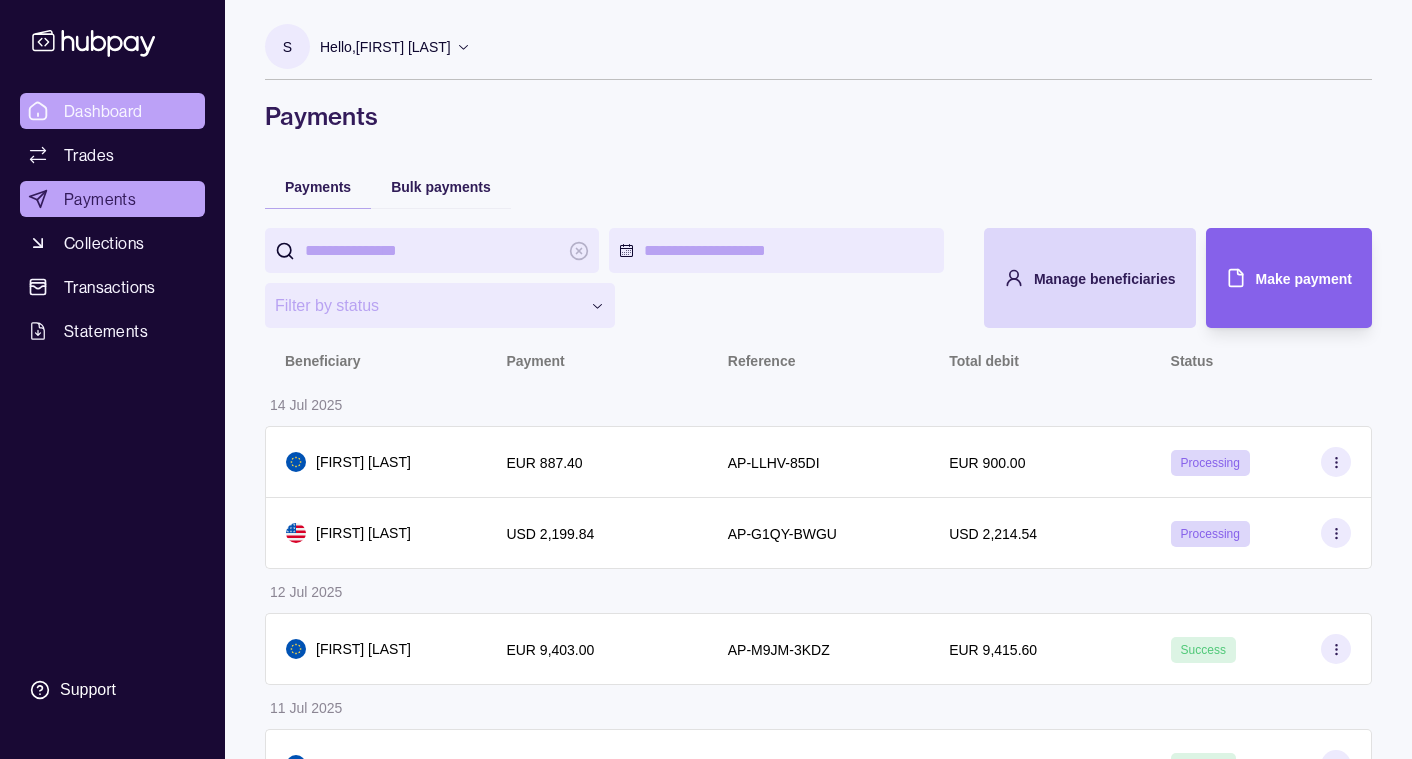click on "Dashboard" at bounding box center [103, 111] 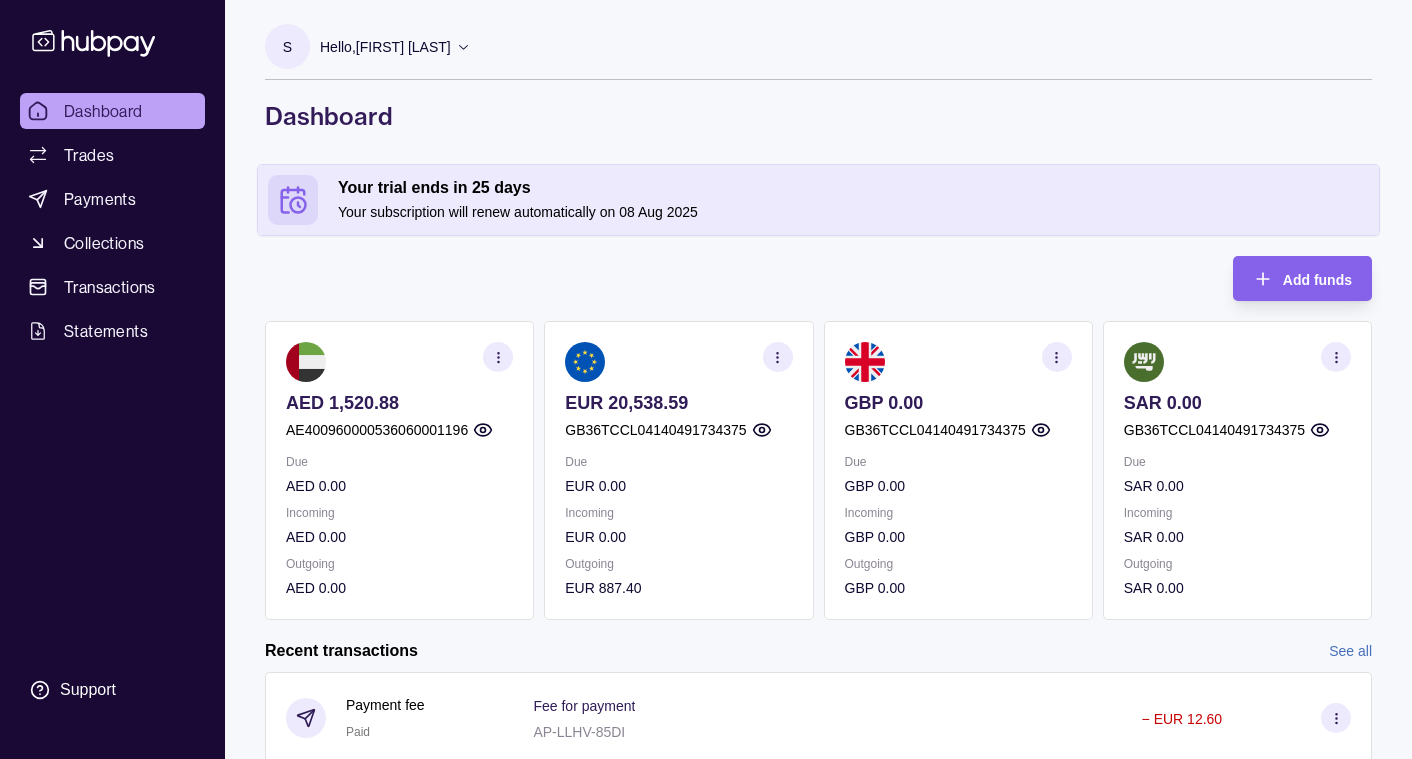 click on "AED 1,520.88 AE400960000536060001196 Due AED 0.00 Incoming AED 0.00 Outgoing AED 0.00 EUR 20,538.59 GB36TCCL04140491734375 Due EUR 0.00 Incoming EUR 0.00 Outgoing EUR 887.40 GBP 0.00 GB36TCCL04140491734375 Due GBP 0.00 Incoming GBP 0.00 Outgoing GBP 0.00 SAR 0.00 GB36TCCL04140491734375 Due SAR 0.00 Incoming SAR 0.00 Outgoing SAR 0.00 USD 85.30 GB36TCCL04140491734375 Due USD 0.00 Incoming USD 0.00 Outgoing USD 2,199.84 Request new currencies" at bounding box center (818, 470) 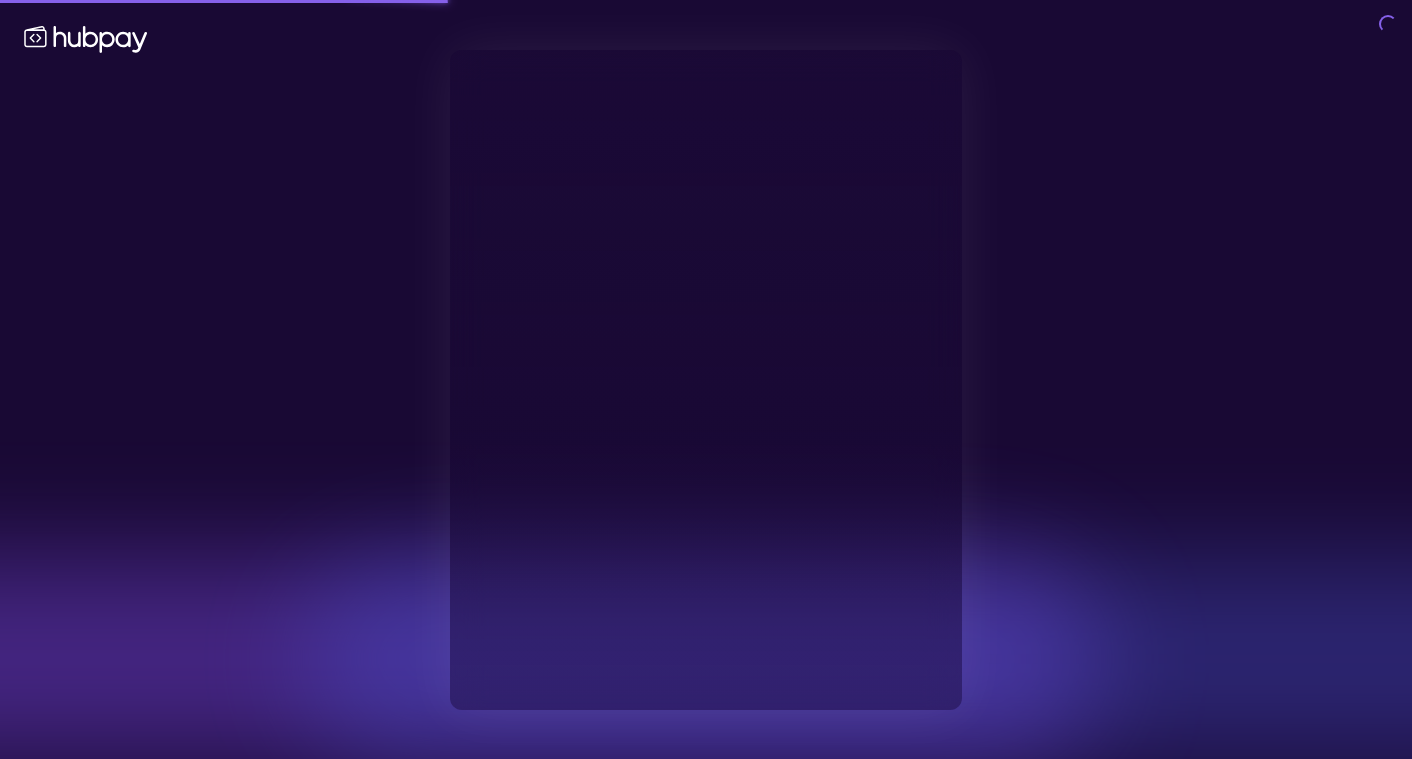 type on "**********" 